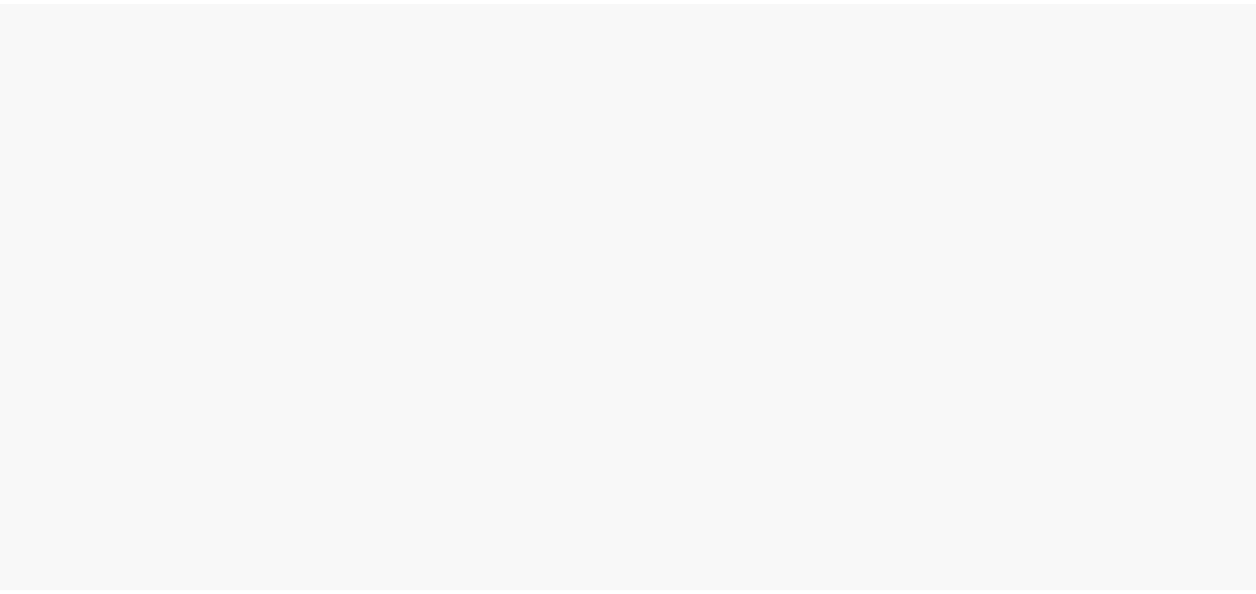 scroll, scrollTop: 0, scrollLeft: 0, axis: both 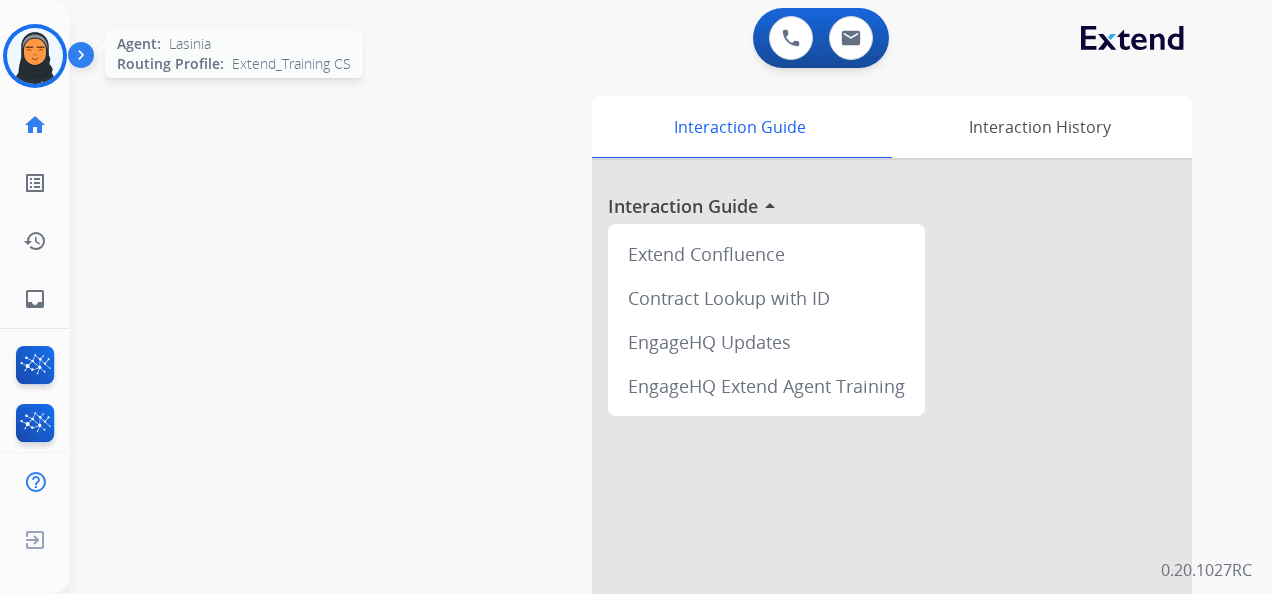 click at bounding box center (35, 56) 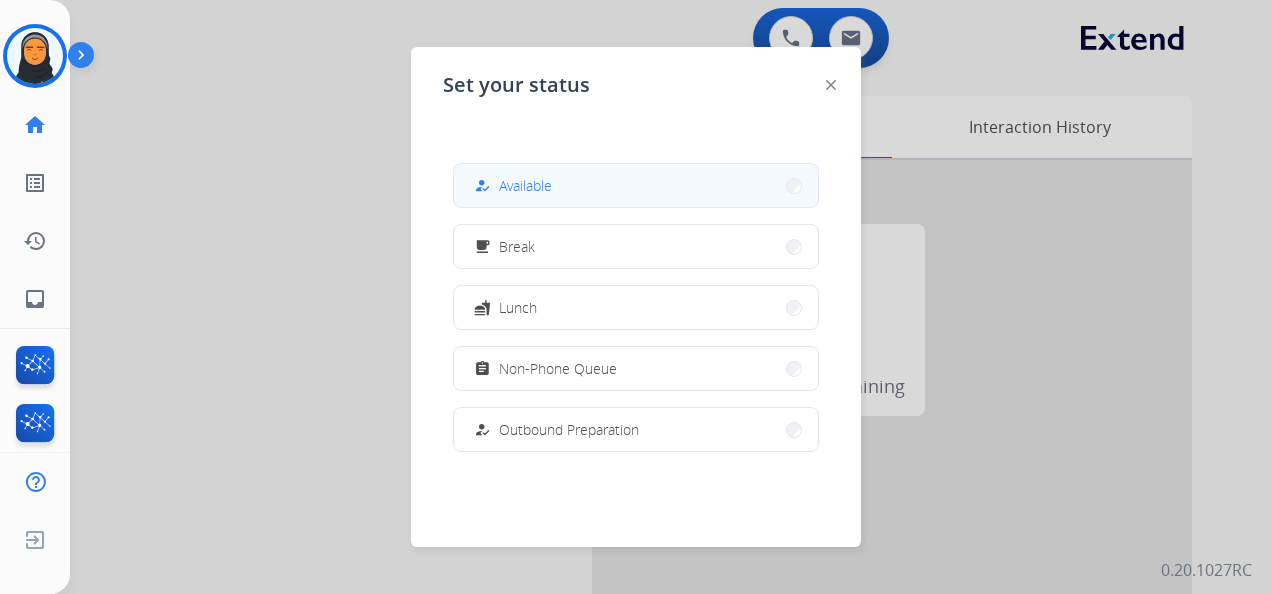 click on "how_to_reg Available" at bounding box center [636, 185] 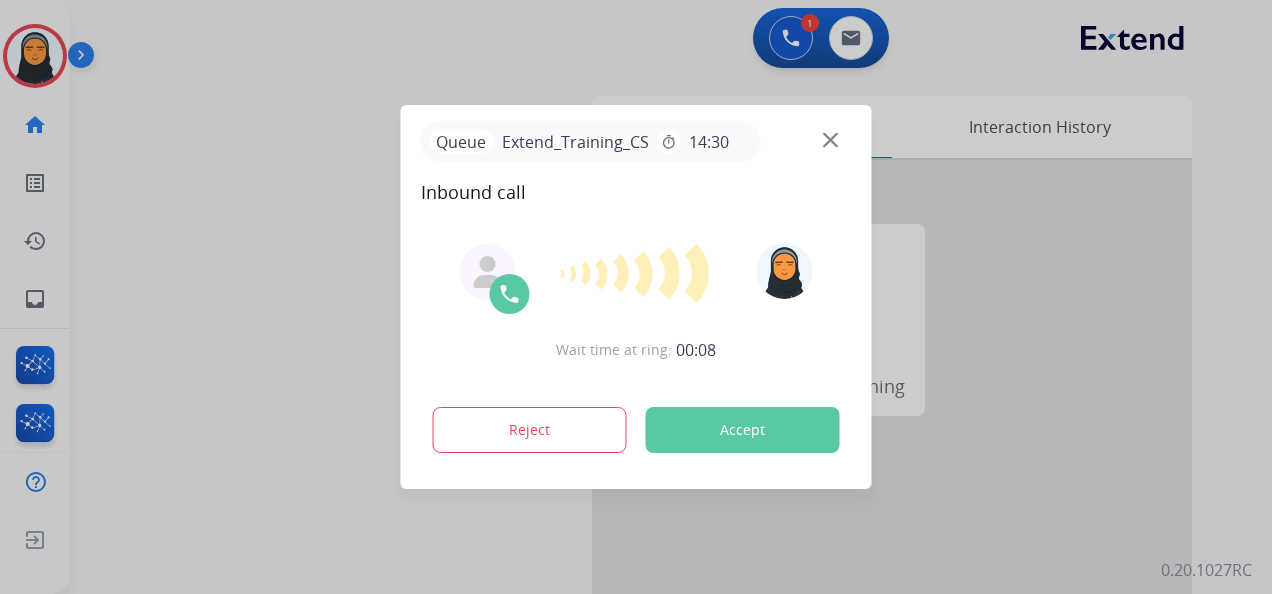 click on "Accept" at bounding box center (743, 430) 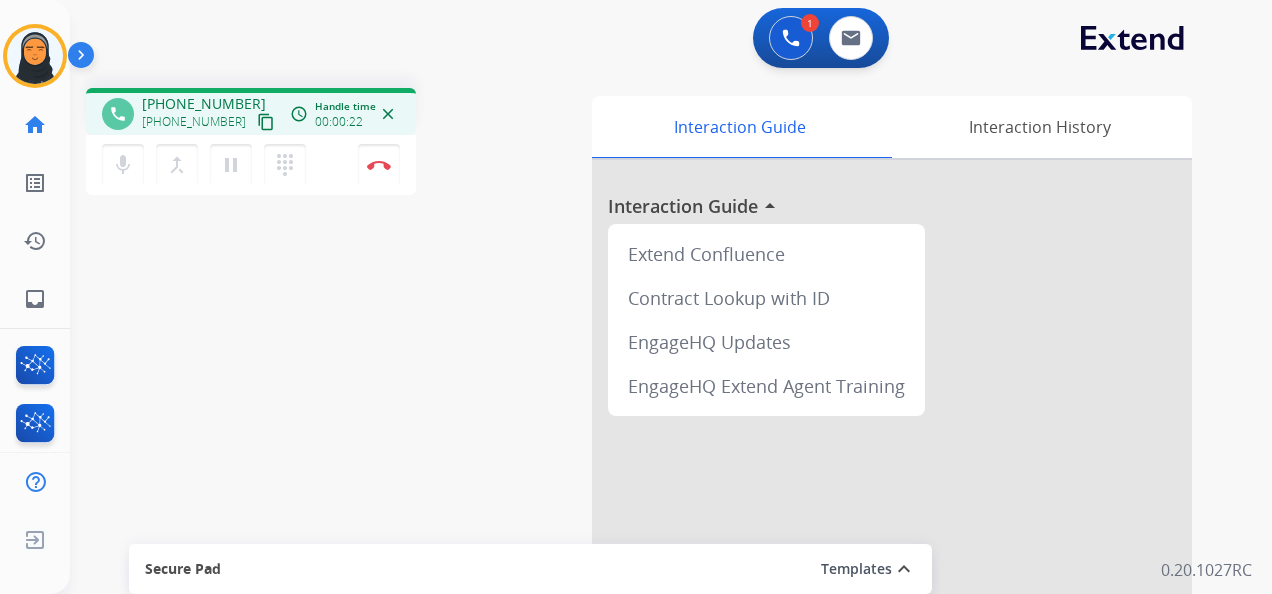 click on "content_copy" at bounding box center (266, 122) 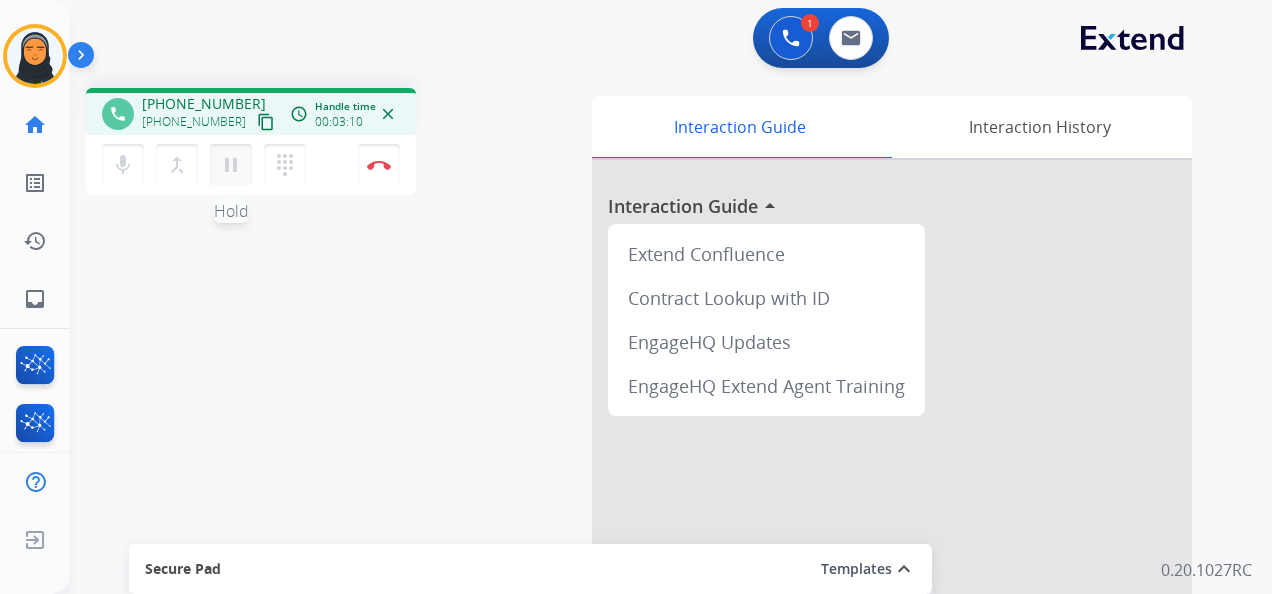 click on "pause" at bounding box center (231, 165) 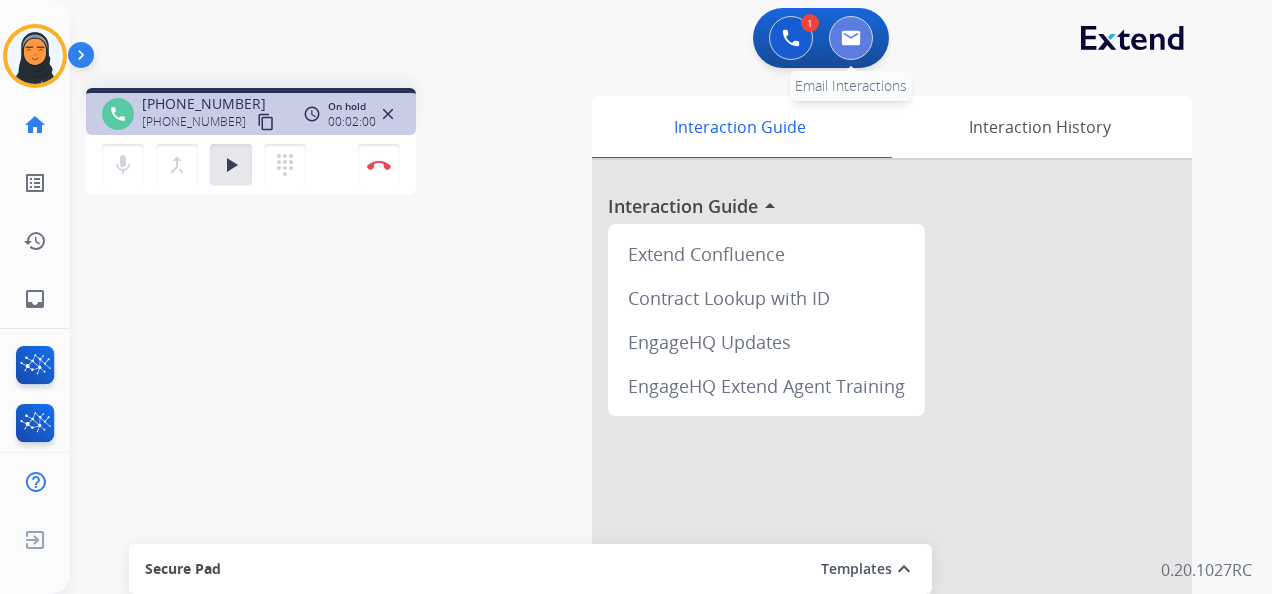 click at bounding box center (851, 38) 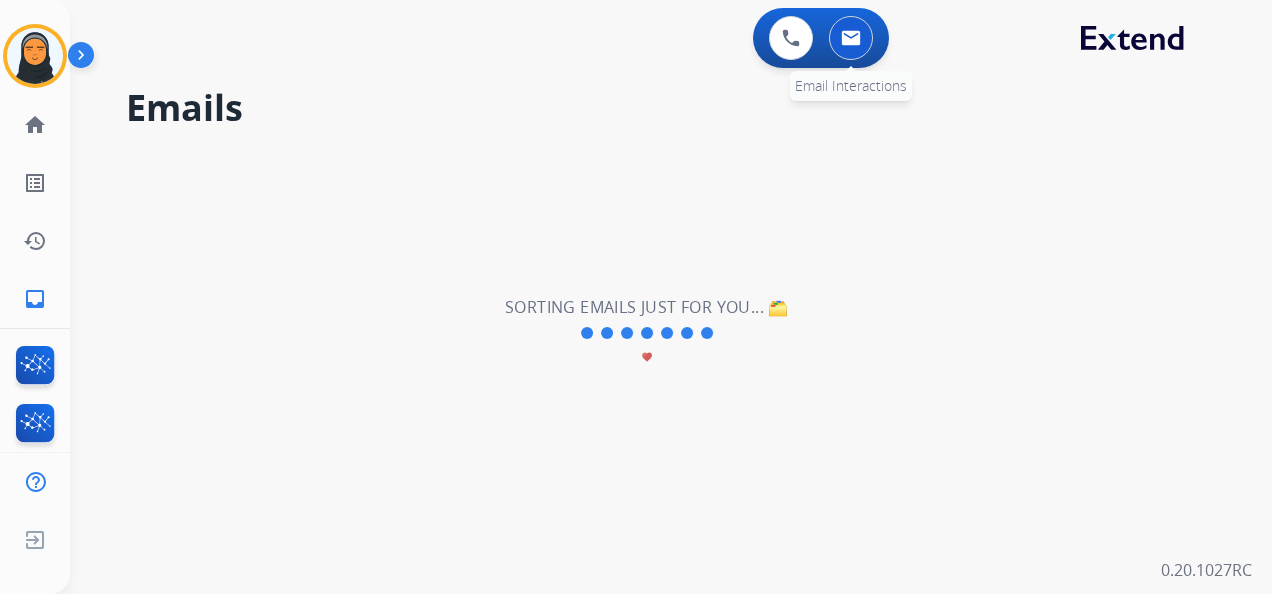 click at bounding box center (851, 38) 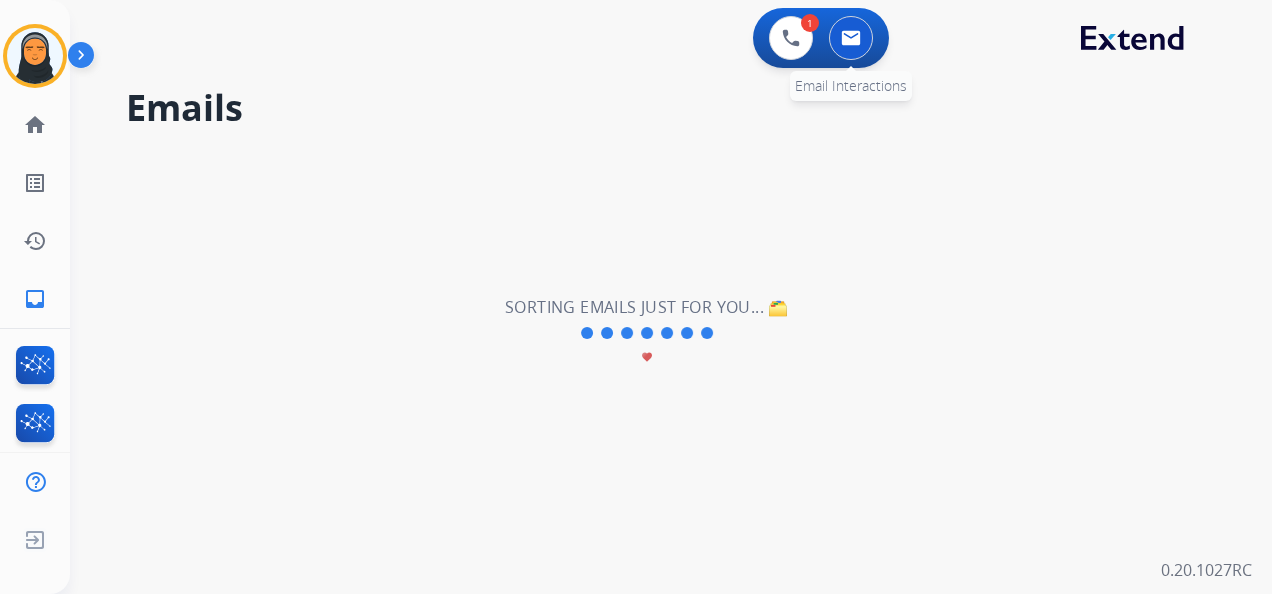 click at bounding box center [851, 38] 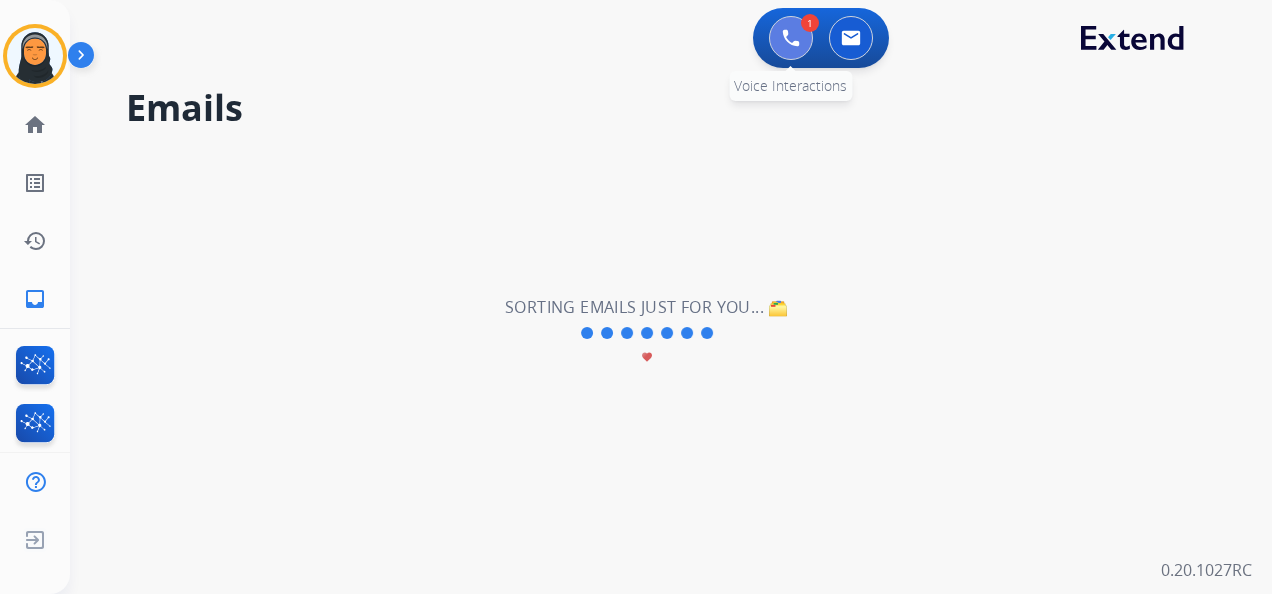 click at bounding box center [791, 38] 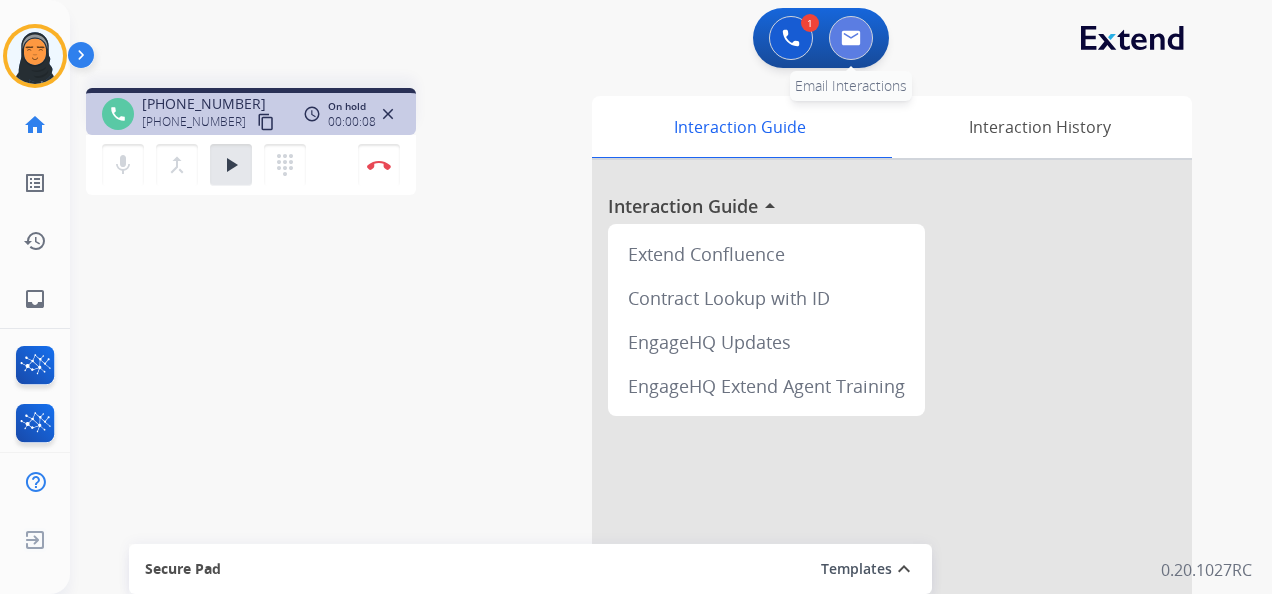 click at bounding box center (851, 38) 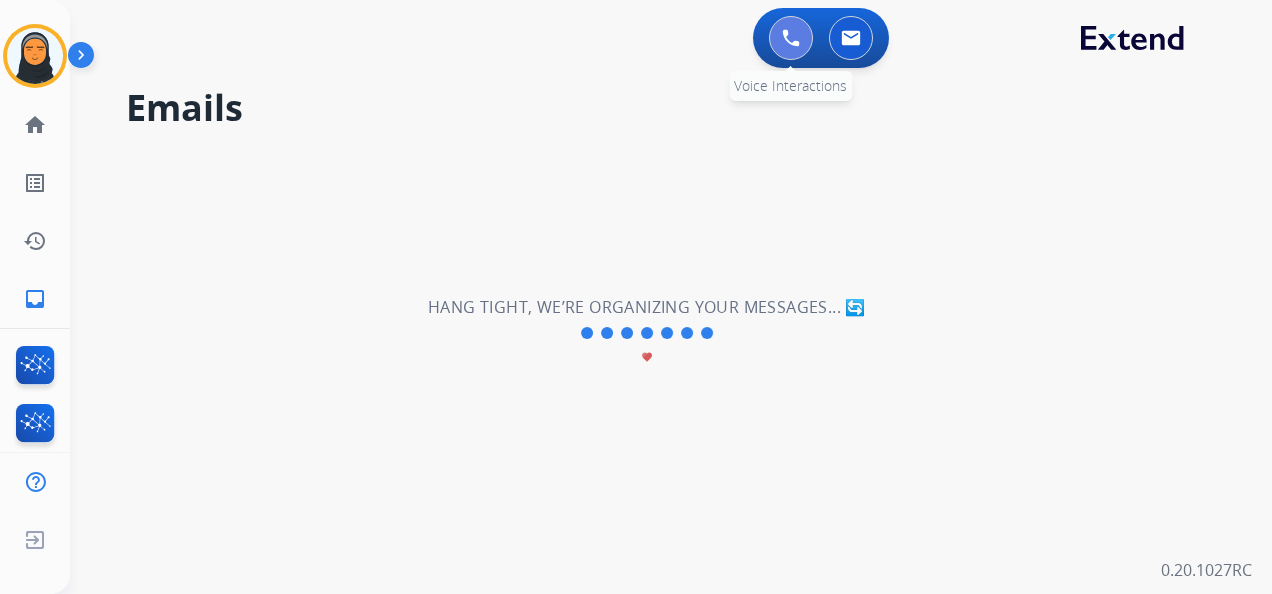click at bounding box center [791, 38] 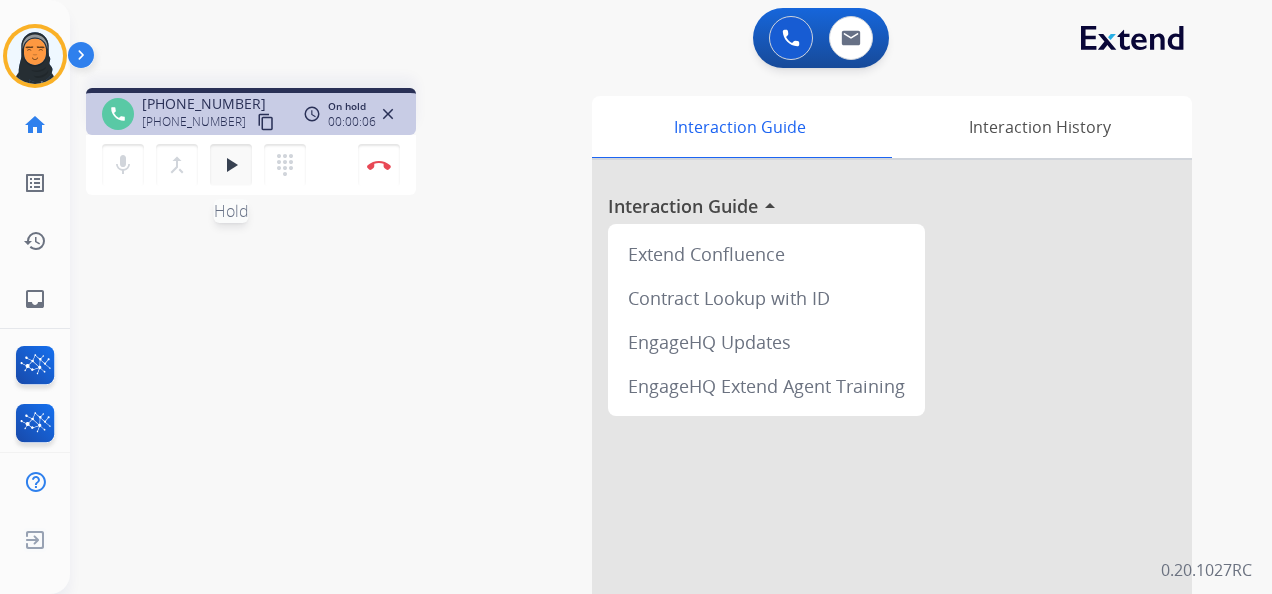 click on "play_arrow" at bounding box center (231, 165) 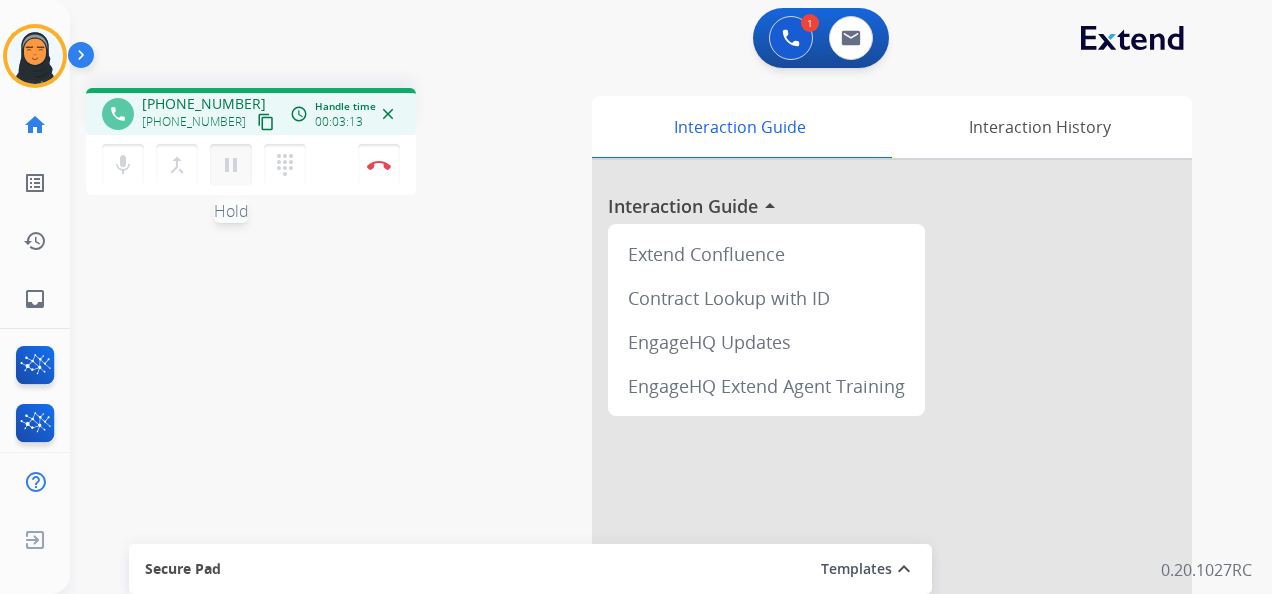 click on "pause" at bounding box center (231, 165) 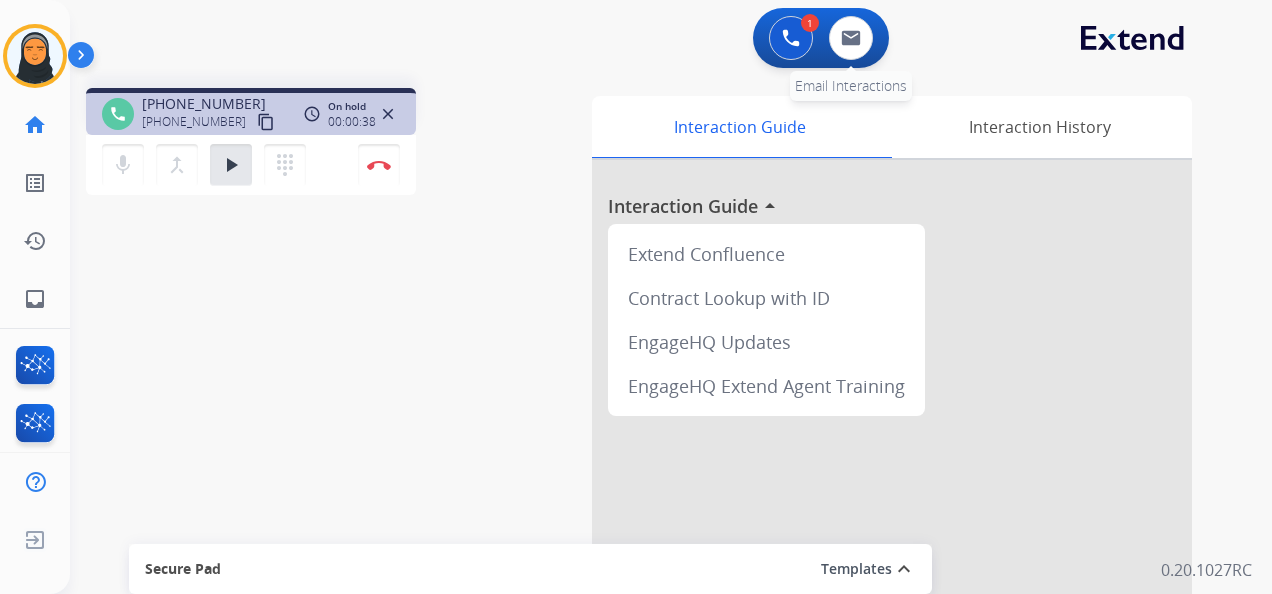 click on "0  Email Interactions" at bounding box center [851, 38] 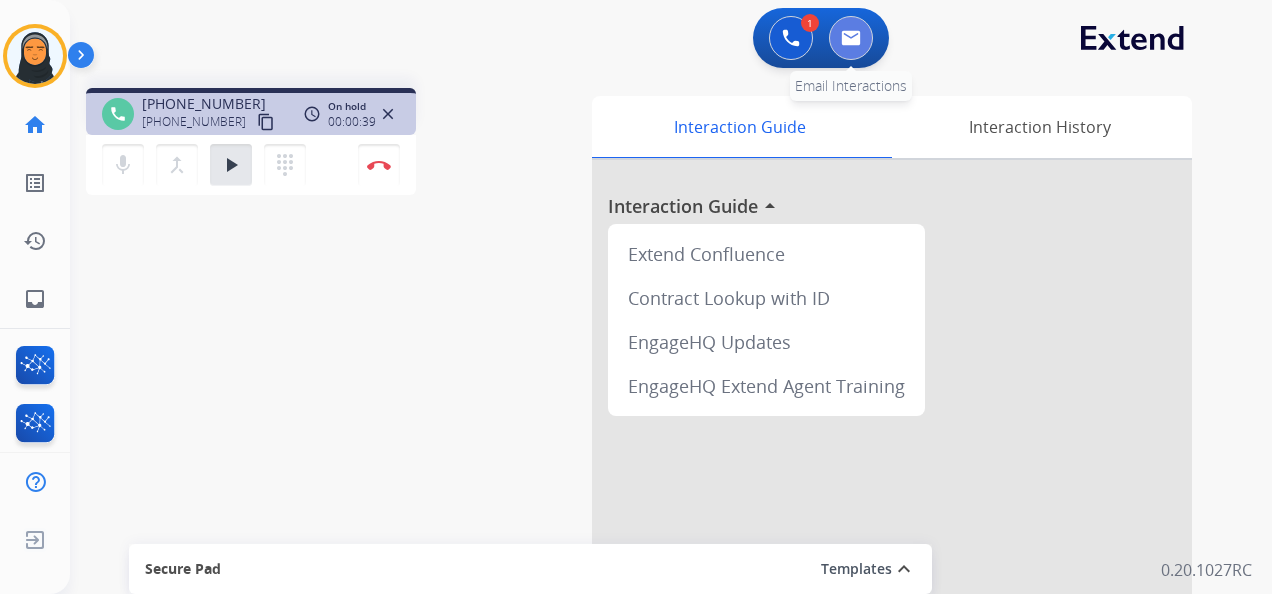 click at bounding box center (851, 38) 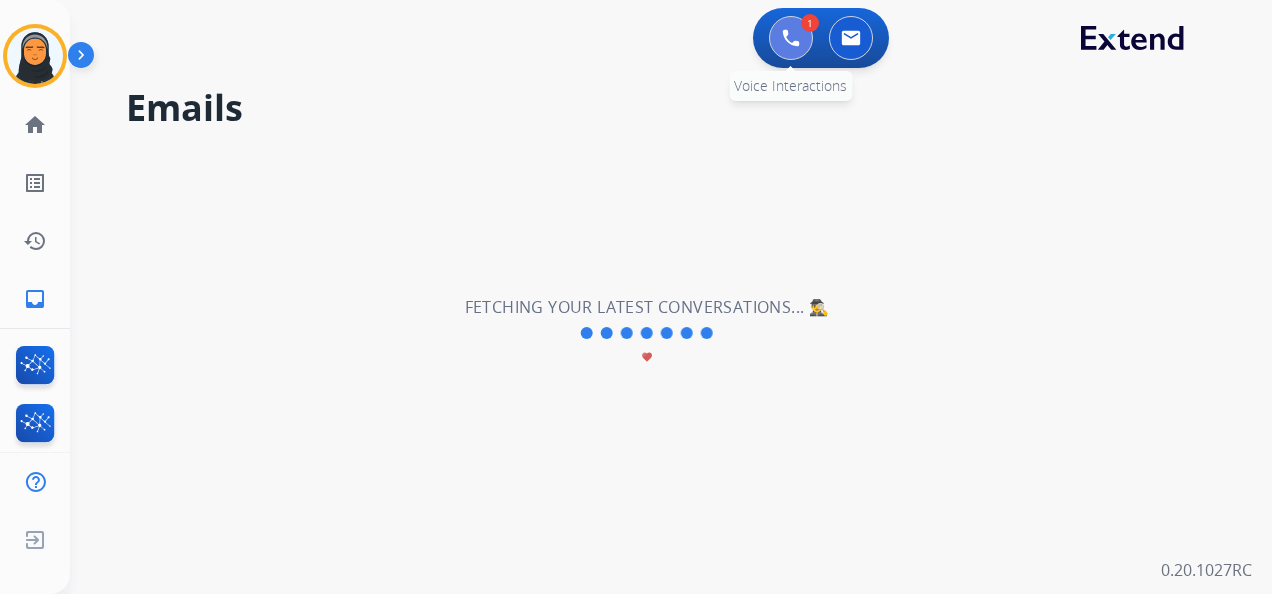 click at bounding box center [791, 38] 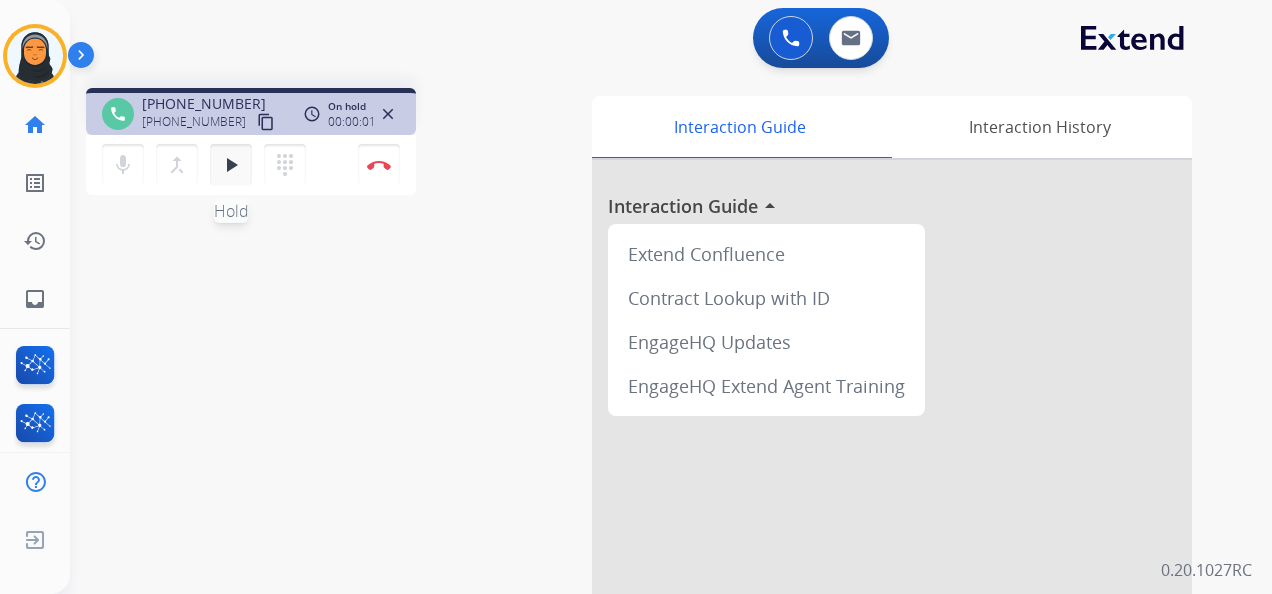 click on "play_arrow" at bounding box center (231, 165) 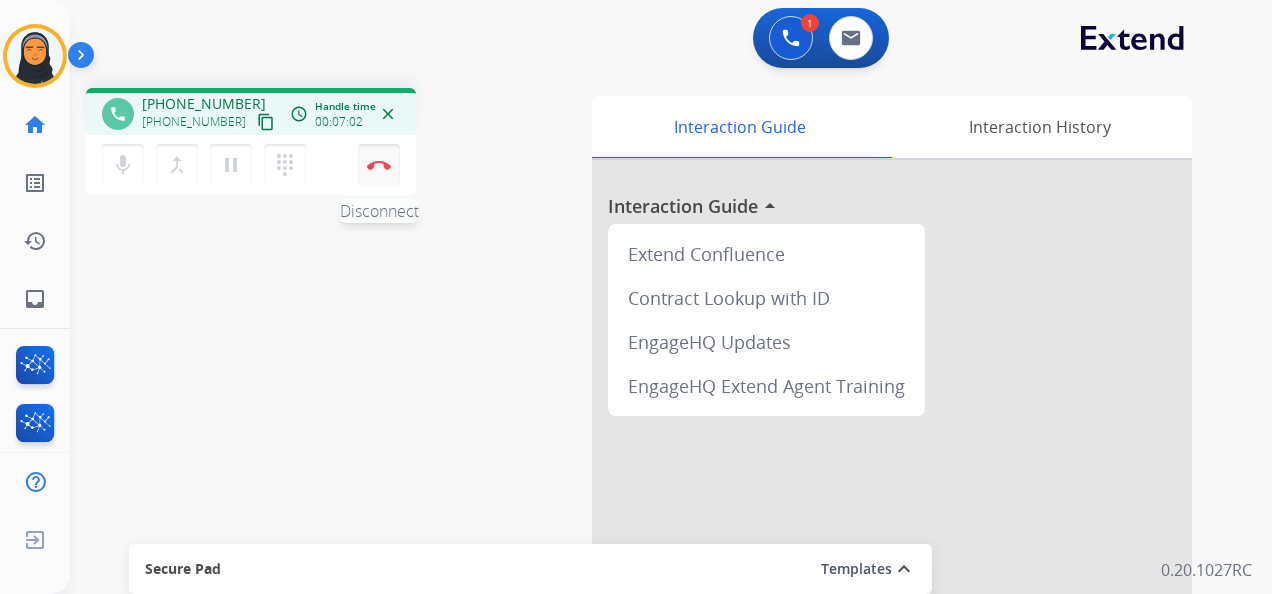 click at bounding box center [379, 165] 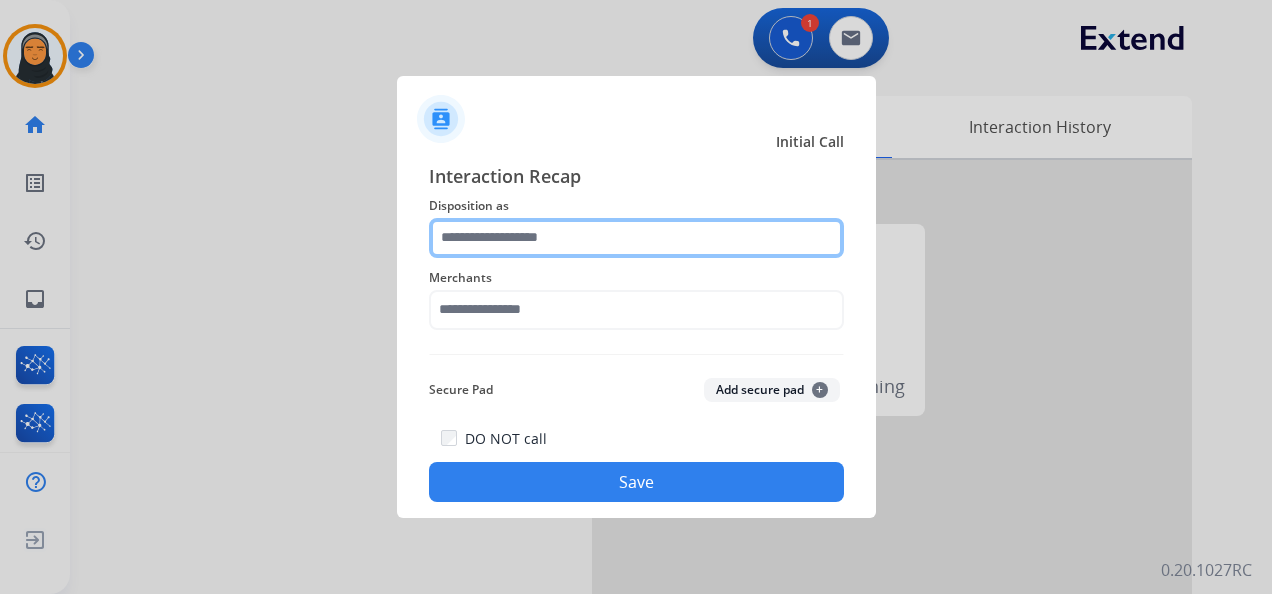 click 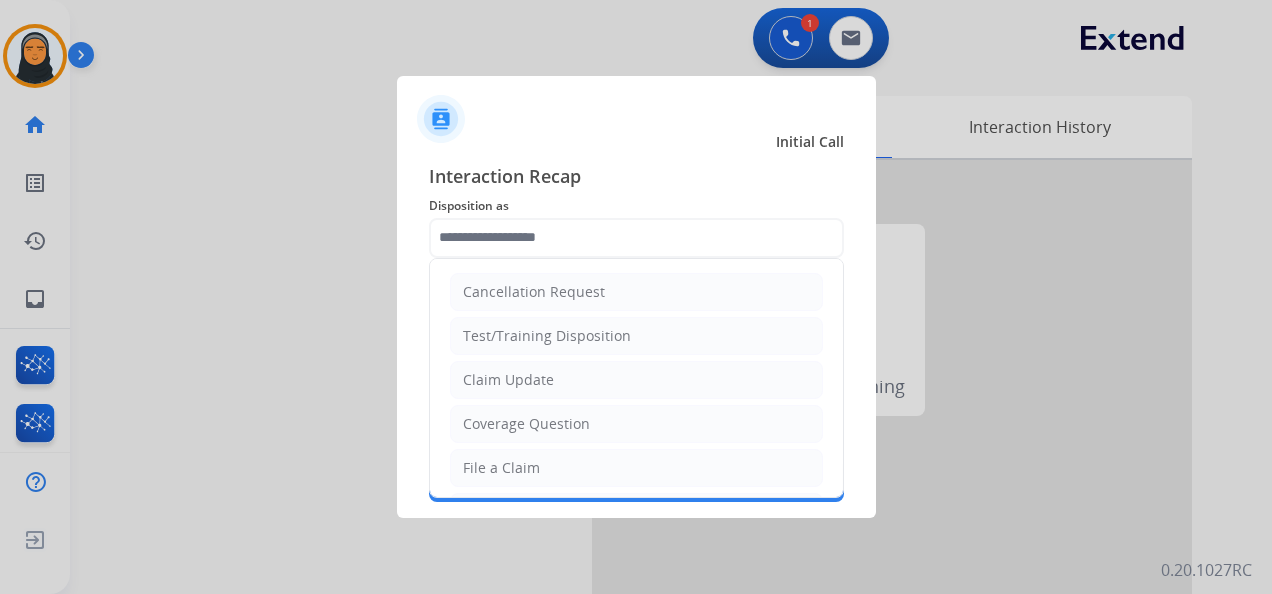 click on "Claim Update" 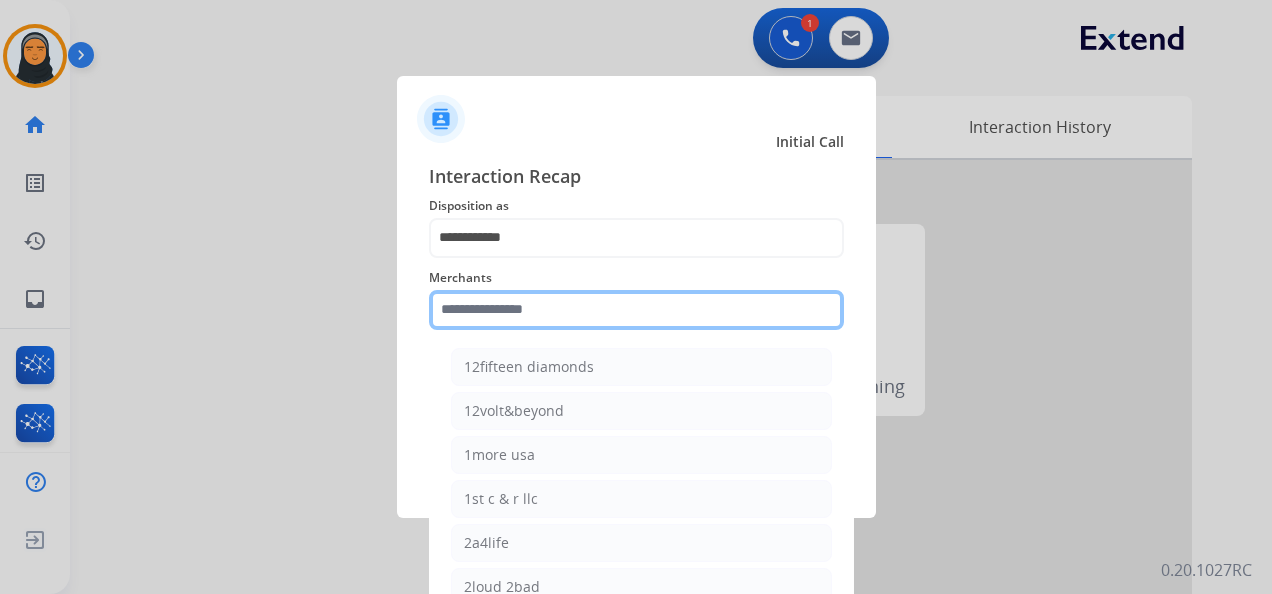 click 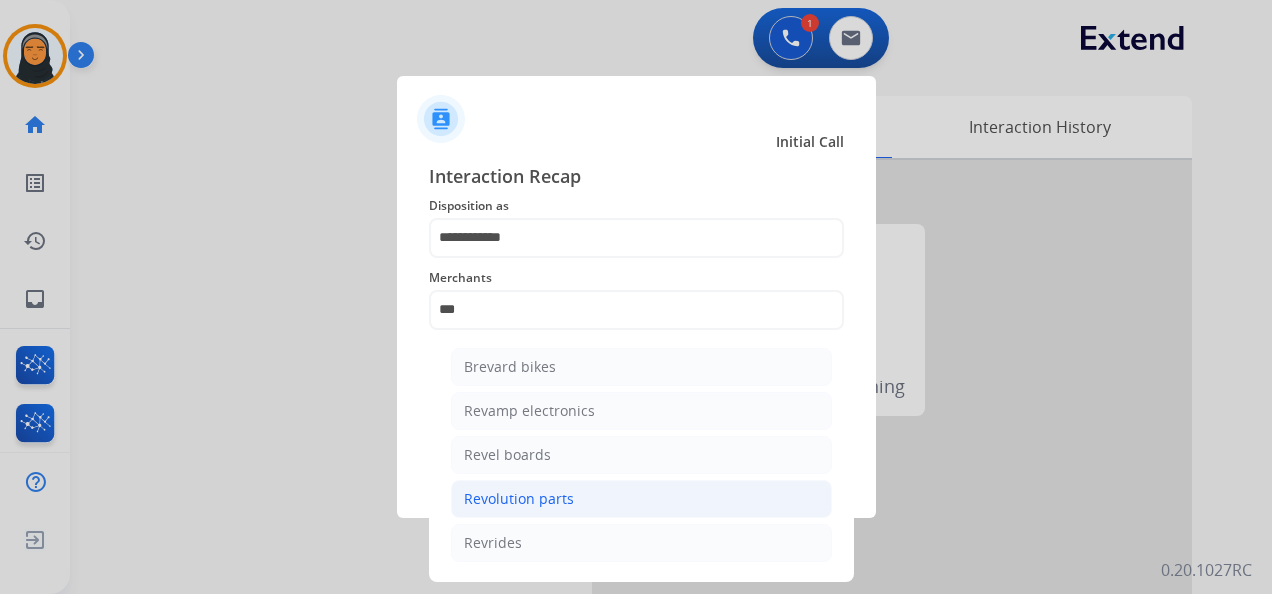 click on "Revolution parts" 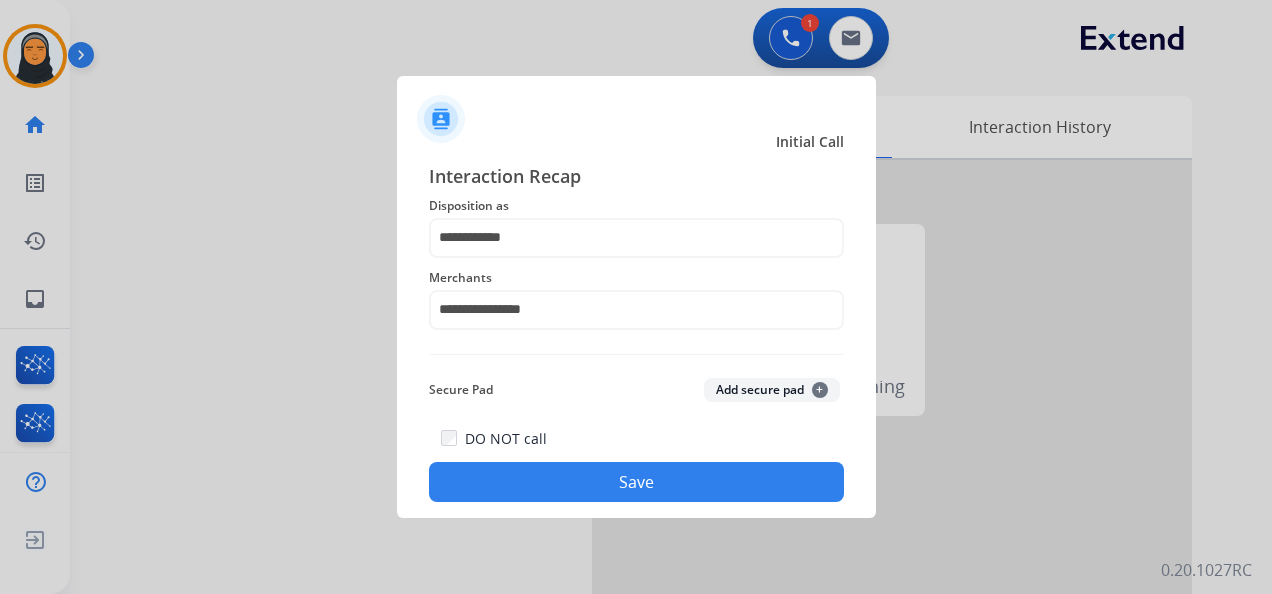 click on "Save" 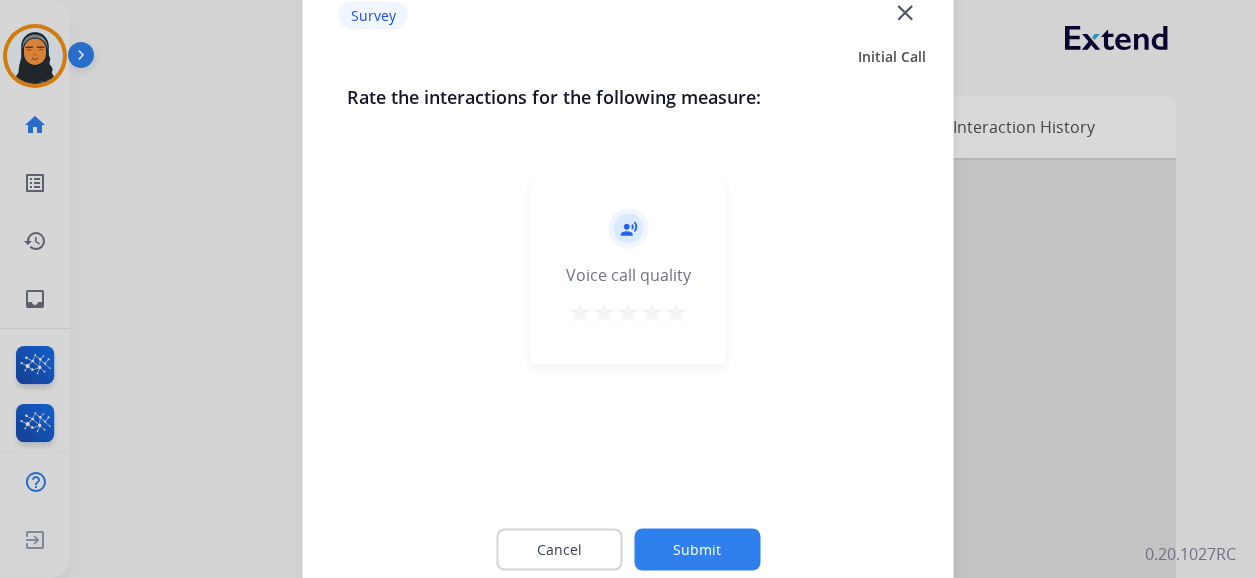 click on "close" 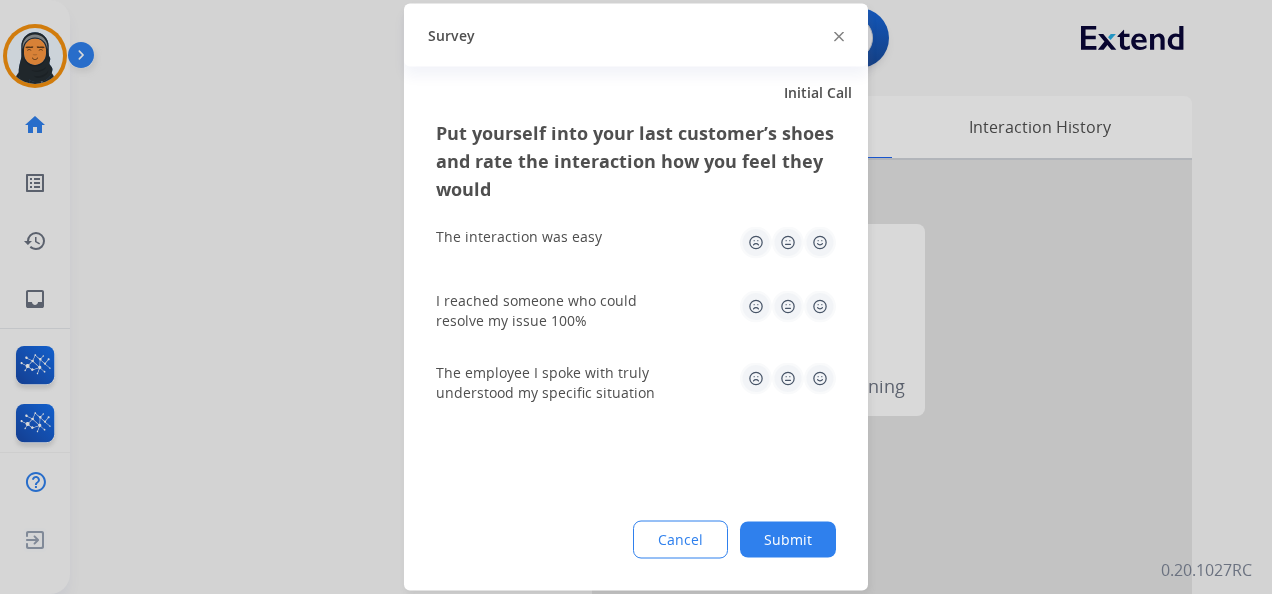 click on "Submit" 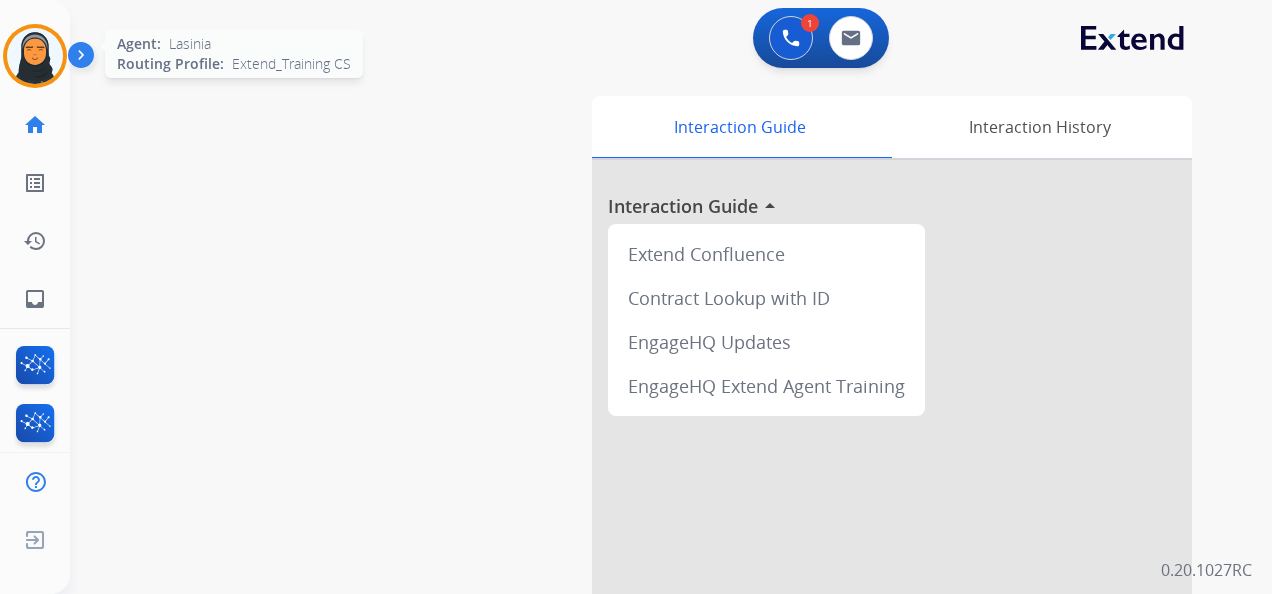 click at bounding box center [35, 56] 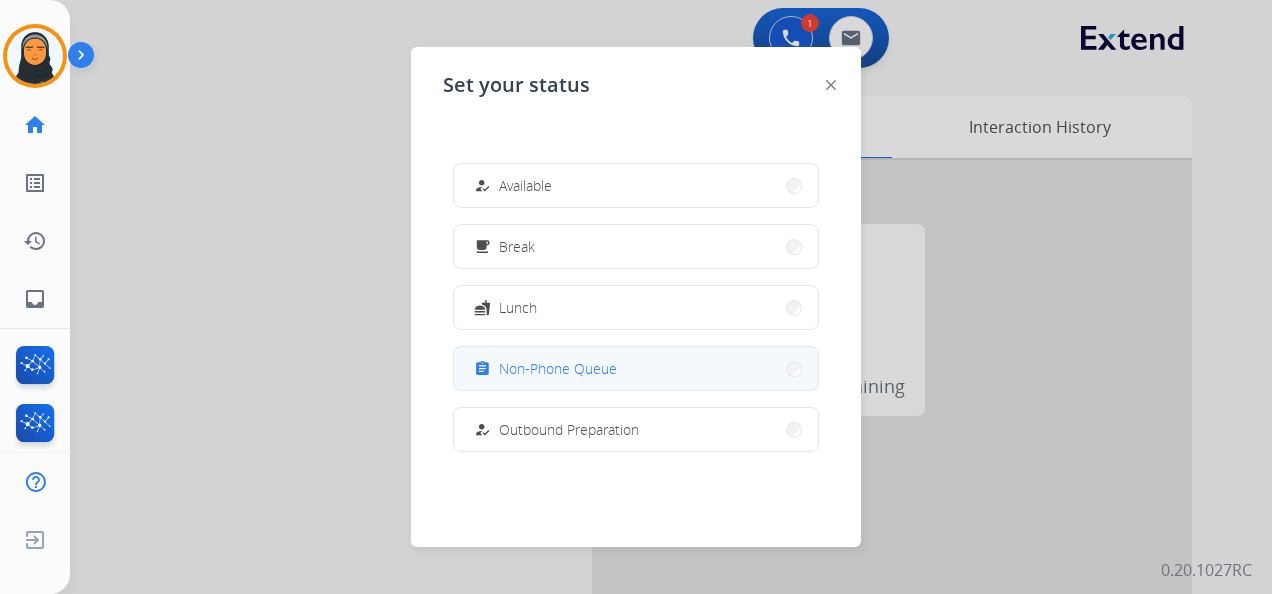 click on "Non-Phone Queue" at bounding box center [558, 368] 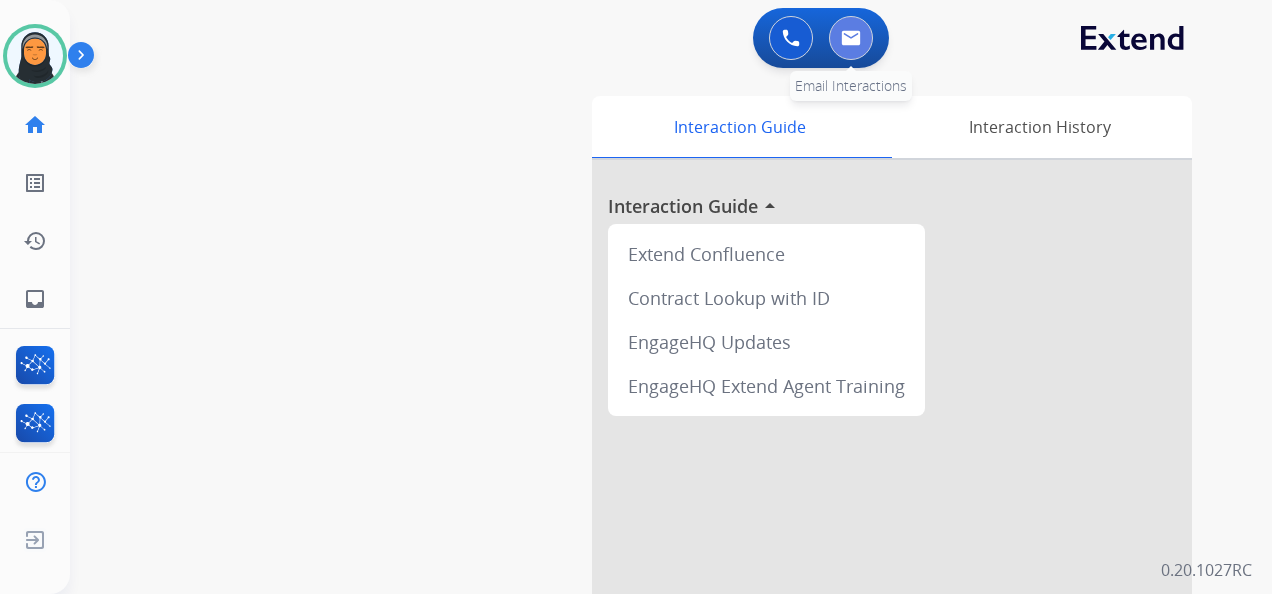 click at bounding box center [851, 38] 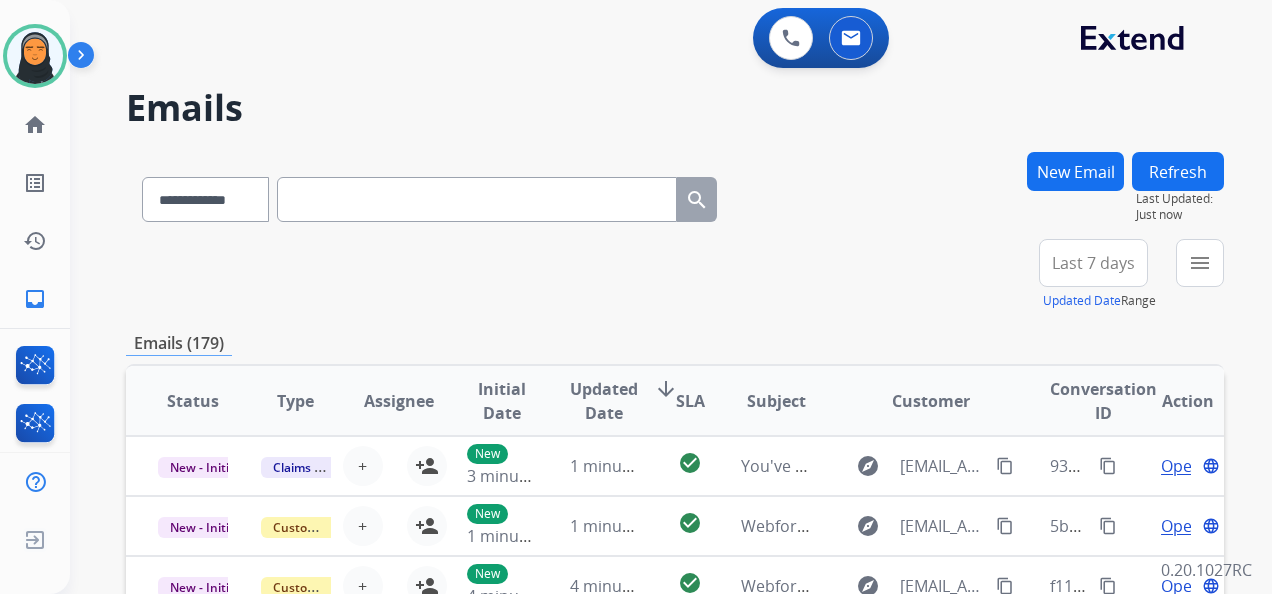 click at bounding box center (477, 199) 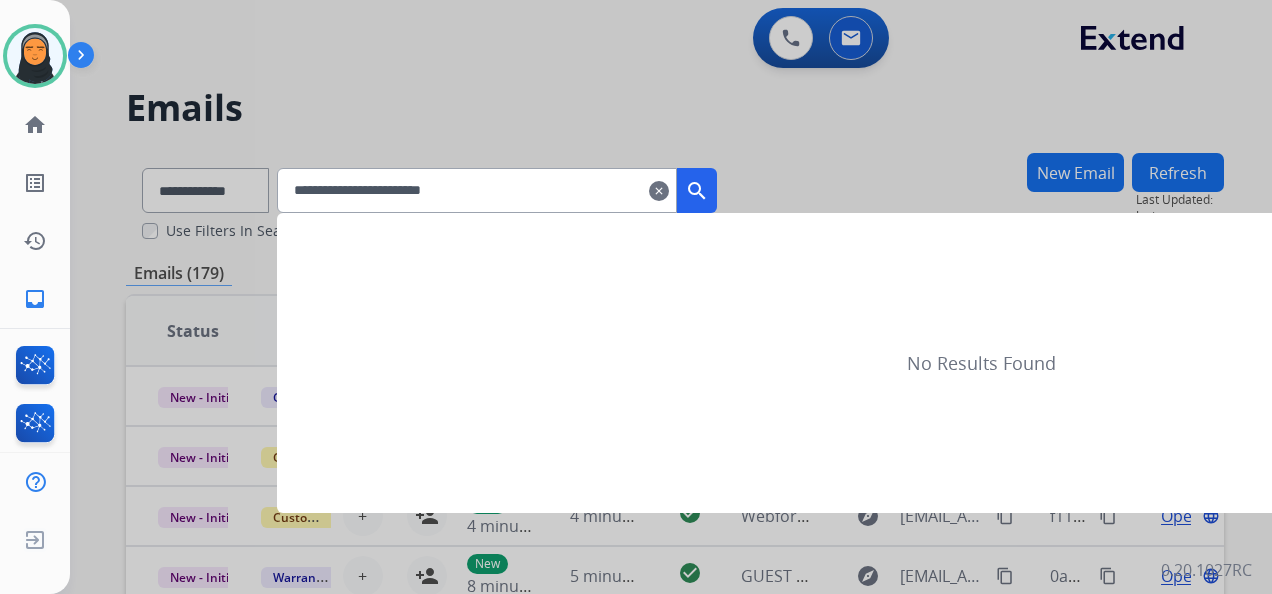 type on "**********" 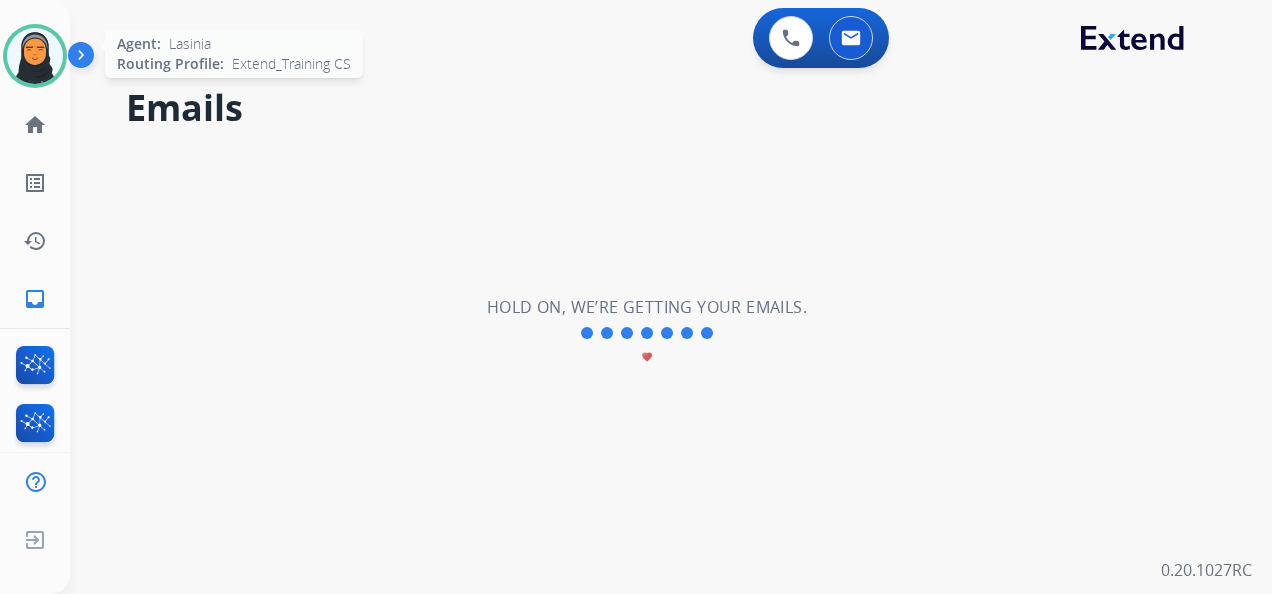 click at bounding box center (35, 56) 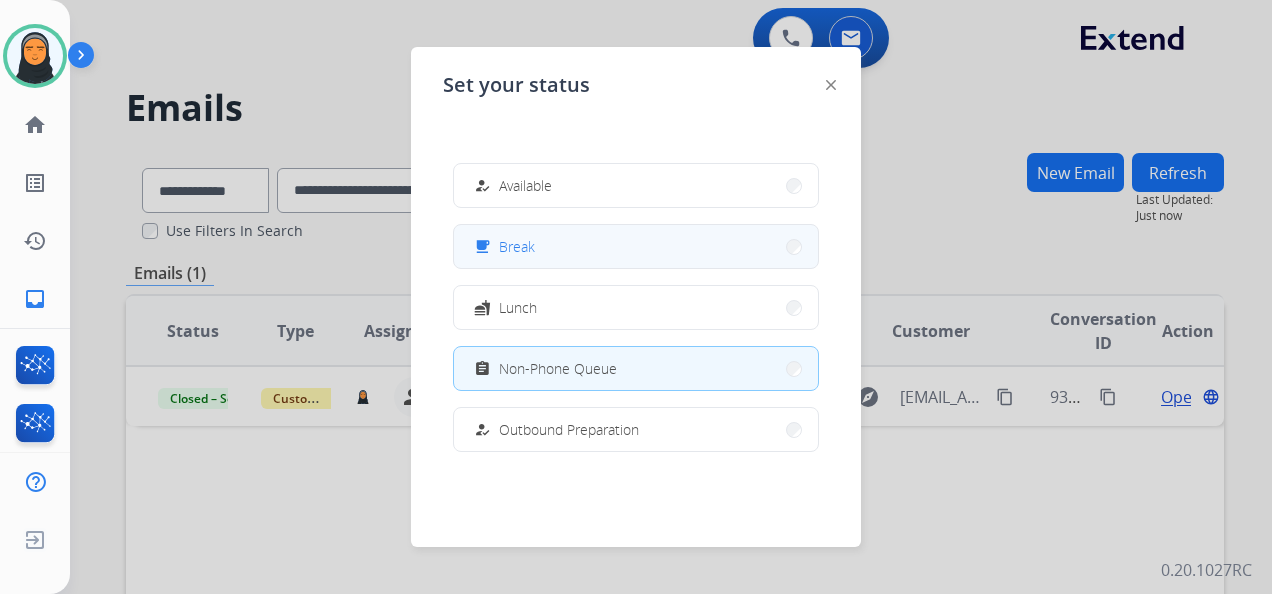 click on "free_breakfast Break" at bounding box center [636, 246] 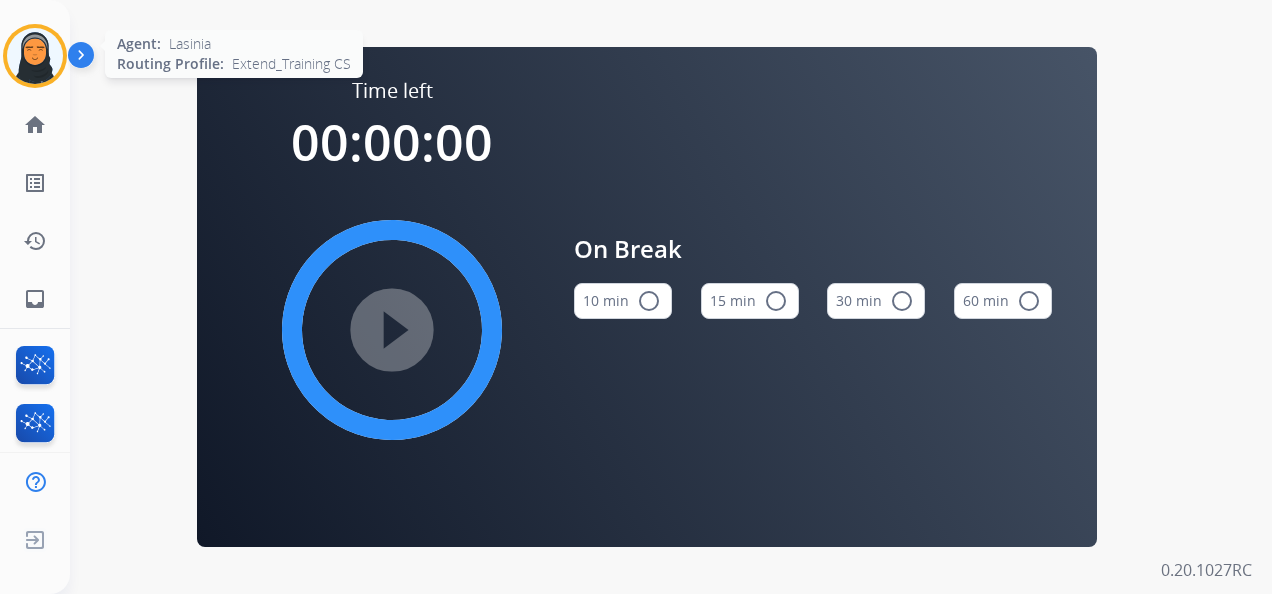 click at bounding box center [35, 56] 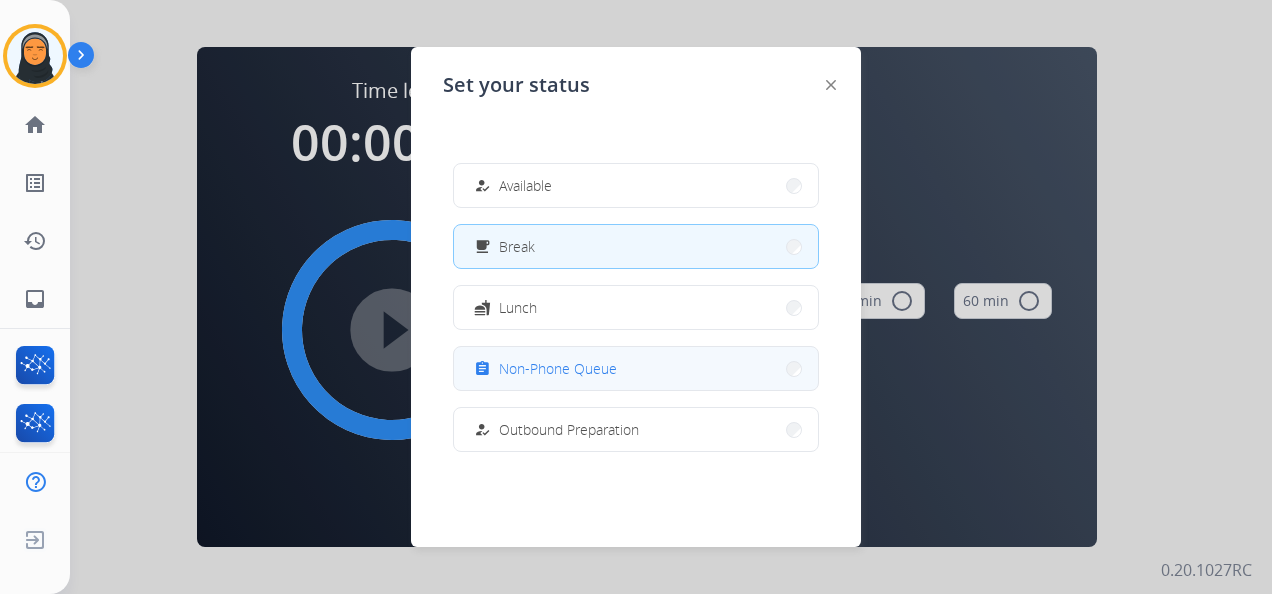 click on "Non-Phone Queue" at bounding box center [558, 368] 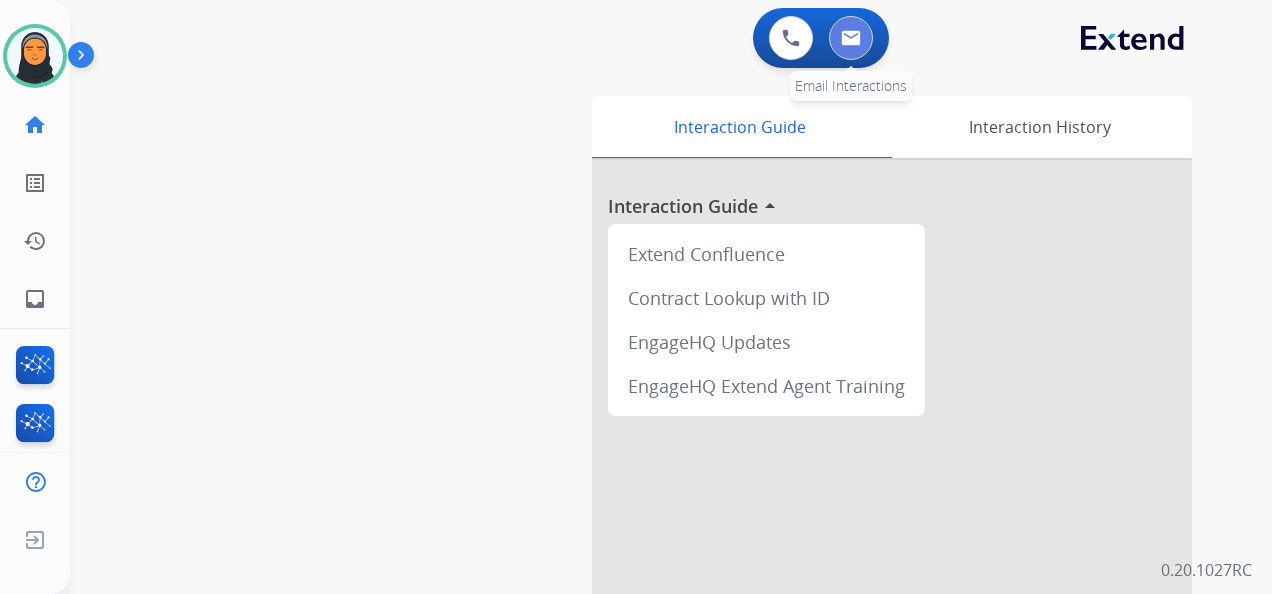 click at bounding box center [851, 38] 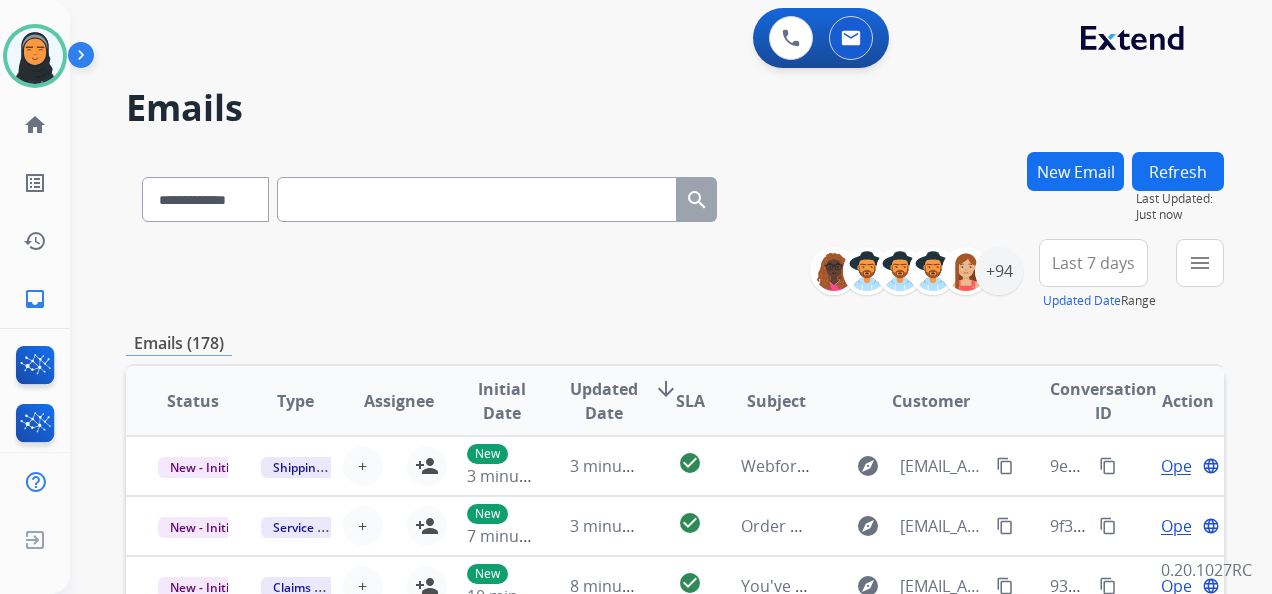 click at bounding box center [477, 199] 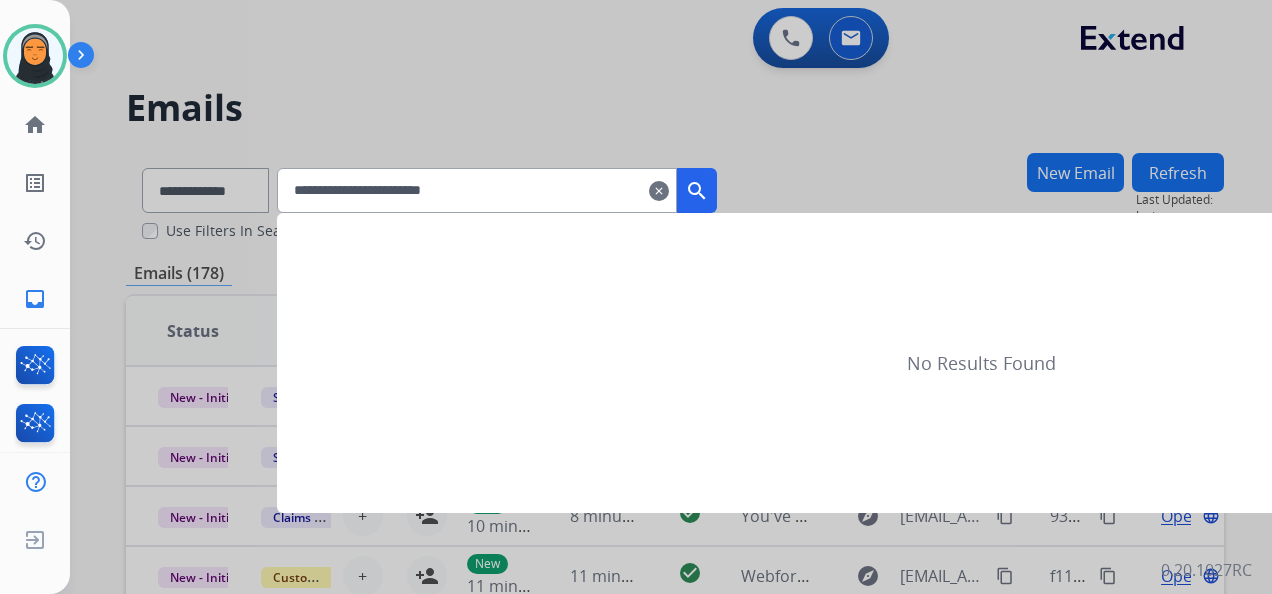 type on "**********" 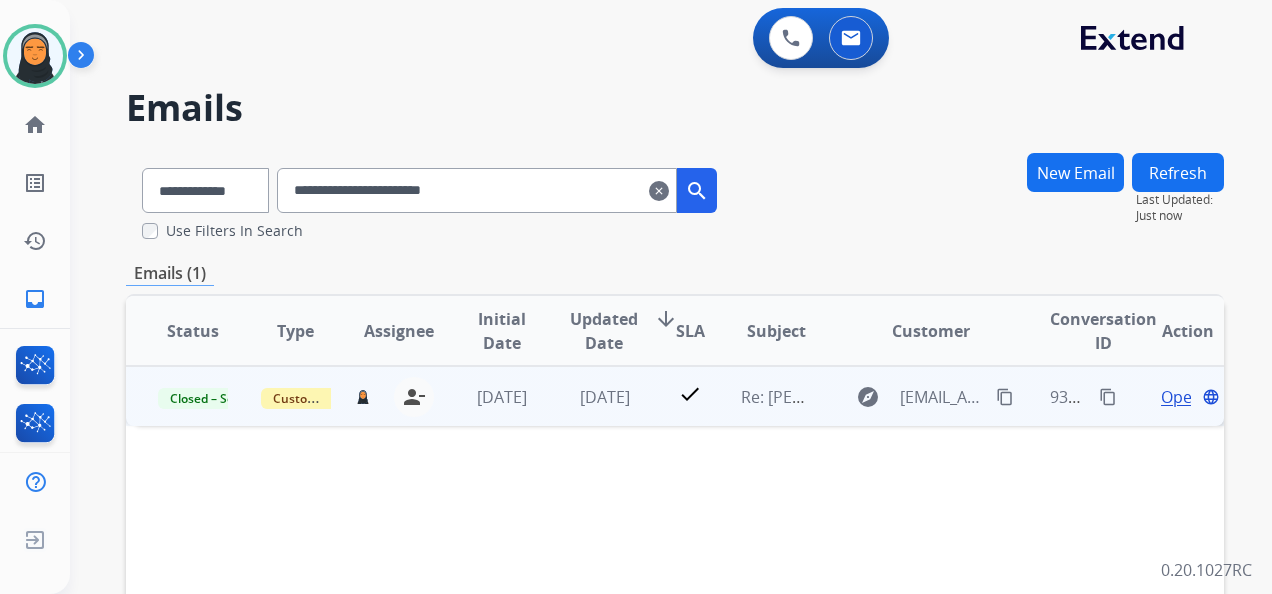 click on "Open" at bounding box center [1181, 397] 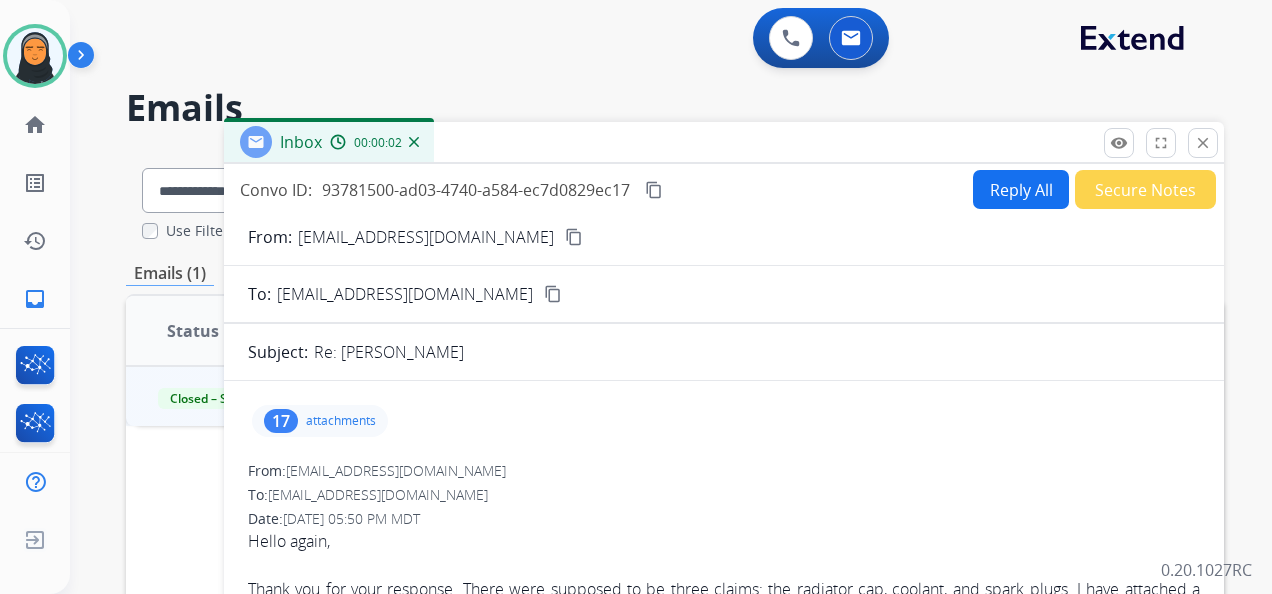 click on "attachments" at bounding box center (341, 421) 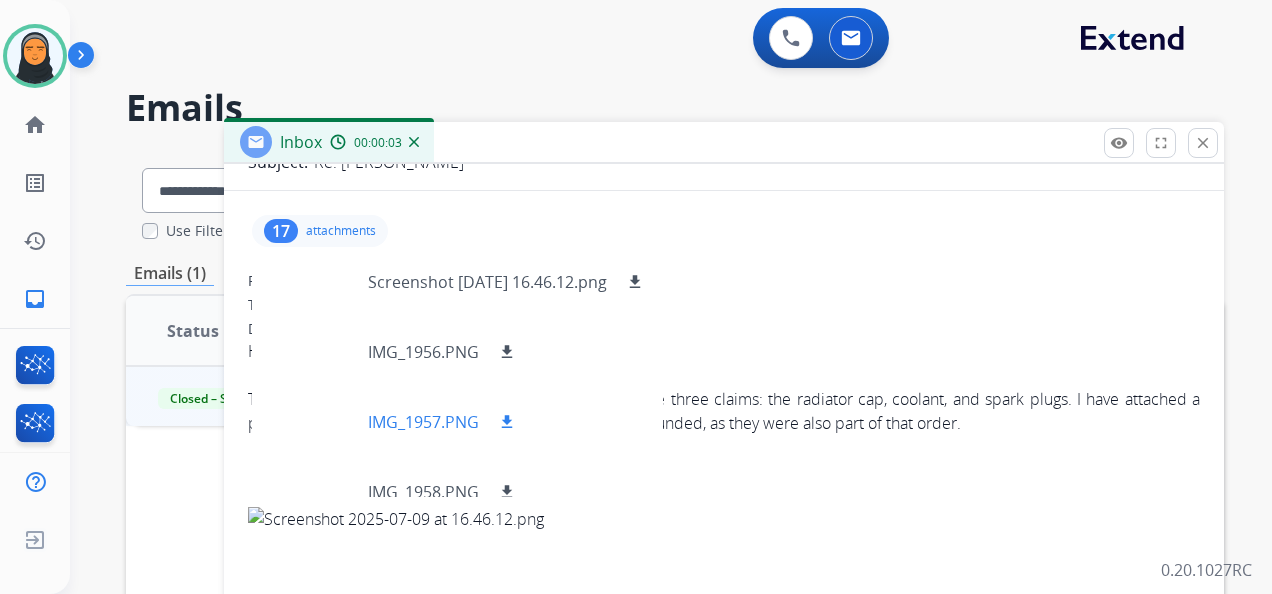 scroll, scrollTop: 200, scrollLeft: 0, axis: vertical 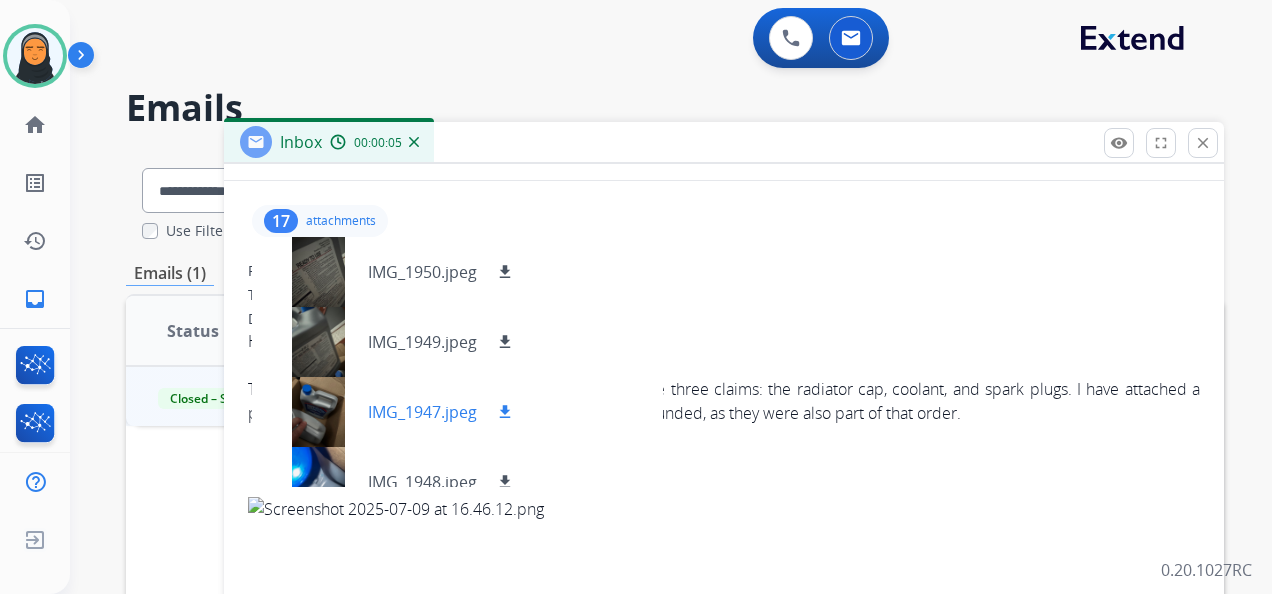 click at bounding box center [318, 412] 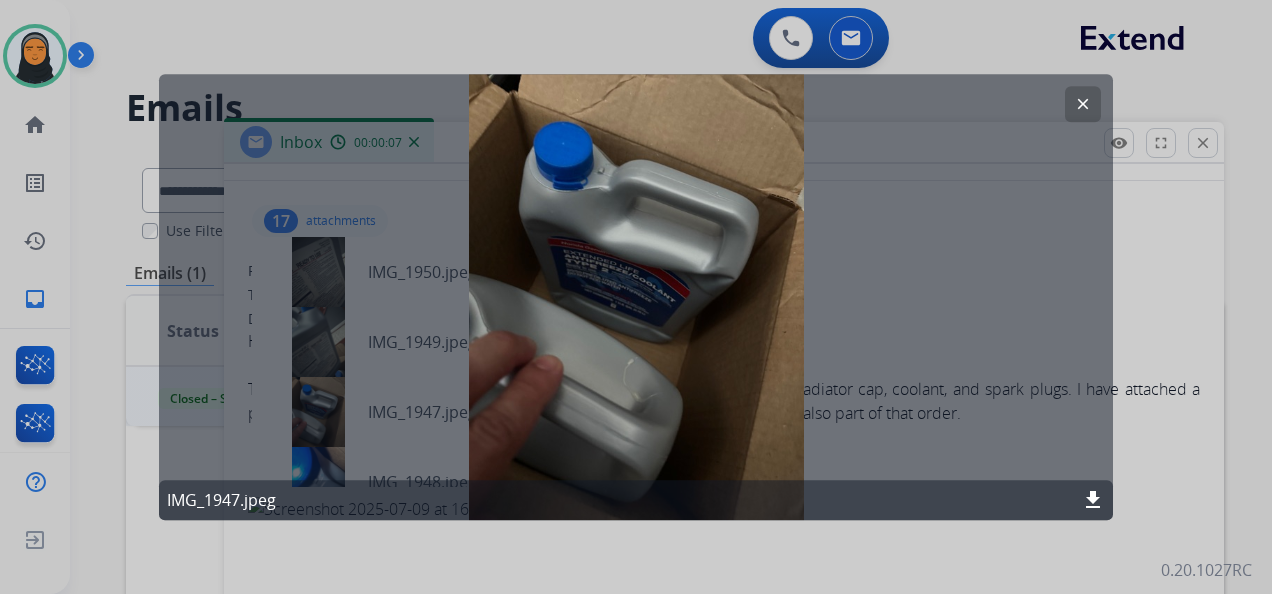 click on "clear" 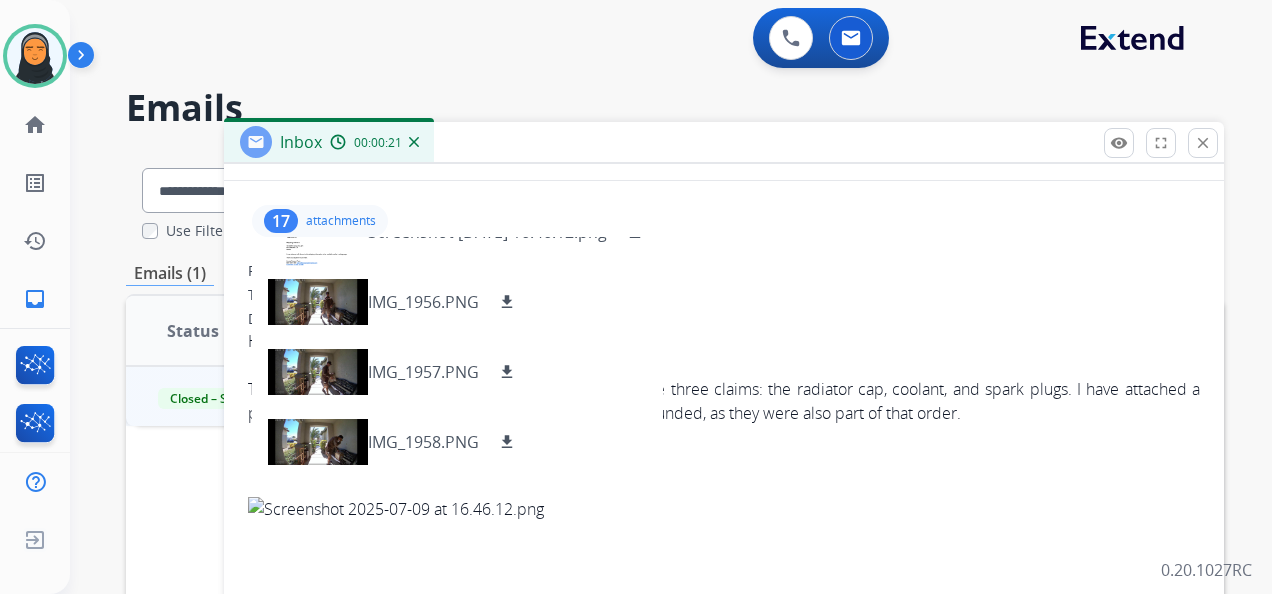 scroll, scrollTop: 0, scrollLeft: 0, axis: both 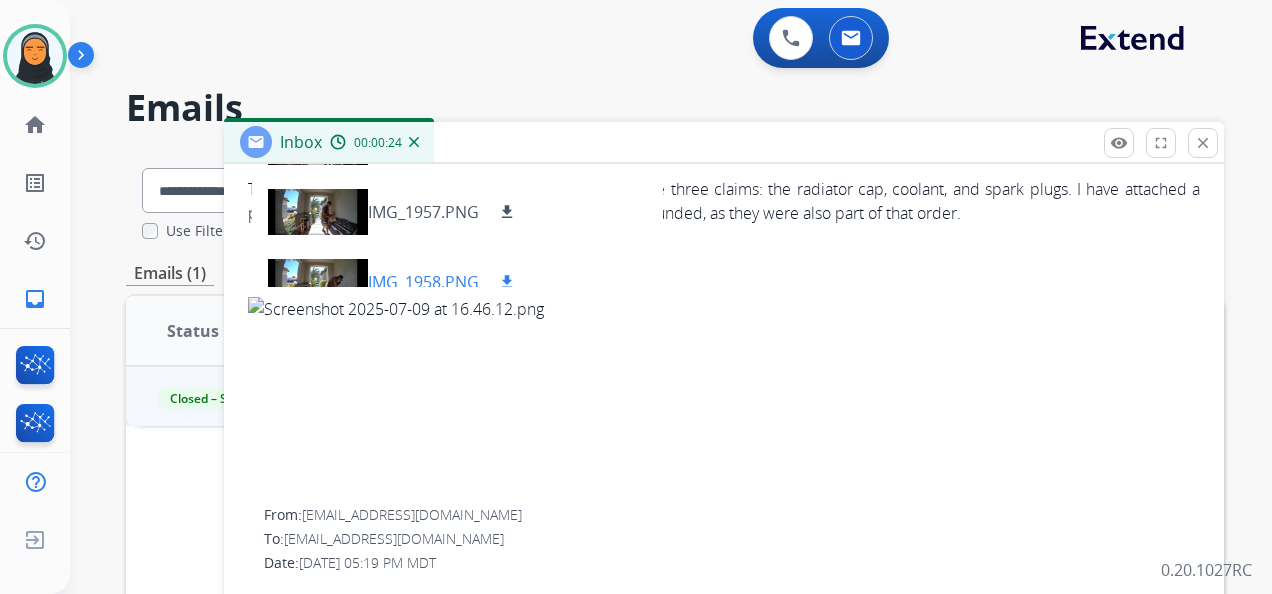click on "download" at bounding box center (507, 282) 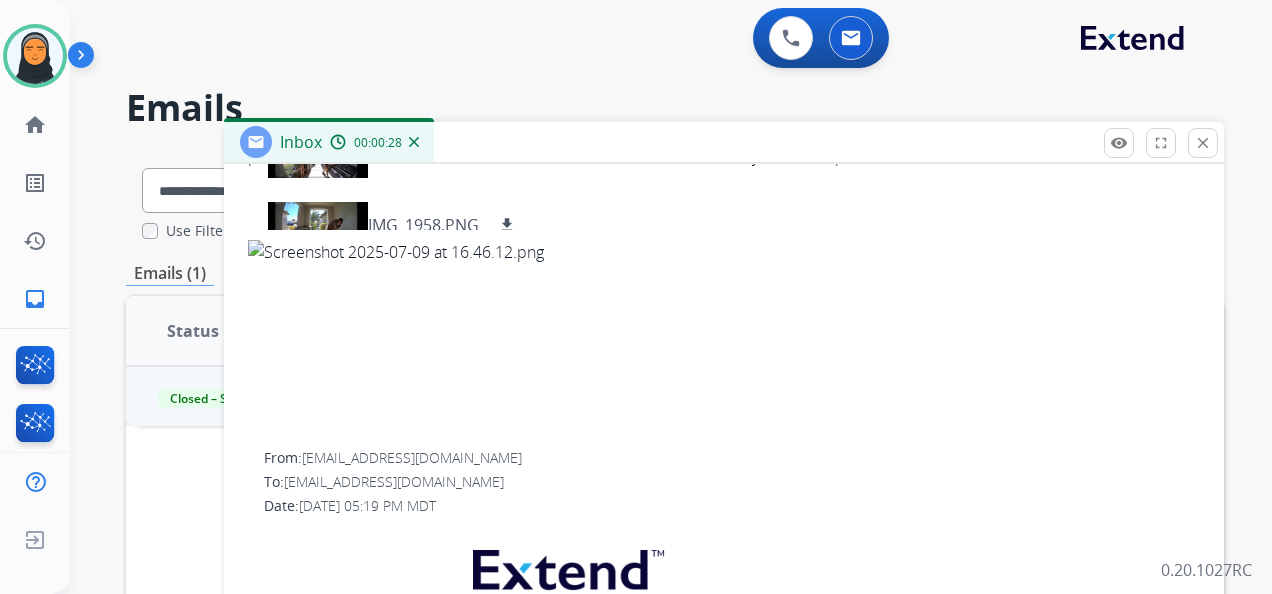 scroll, scrollTop: 400, scrollLeft: 0, axis: vertical 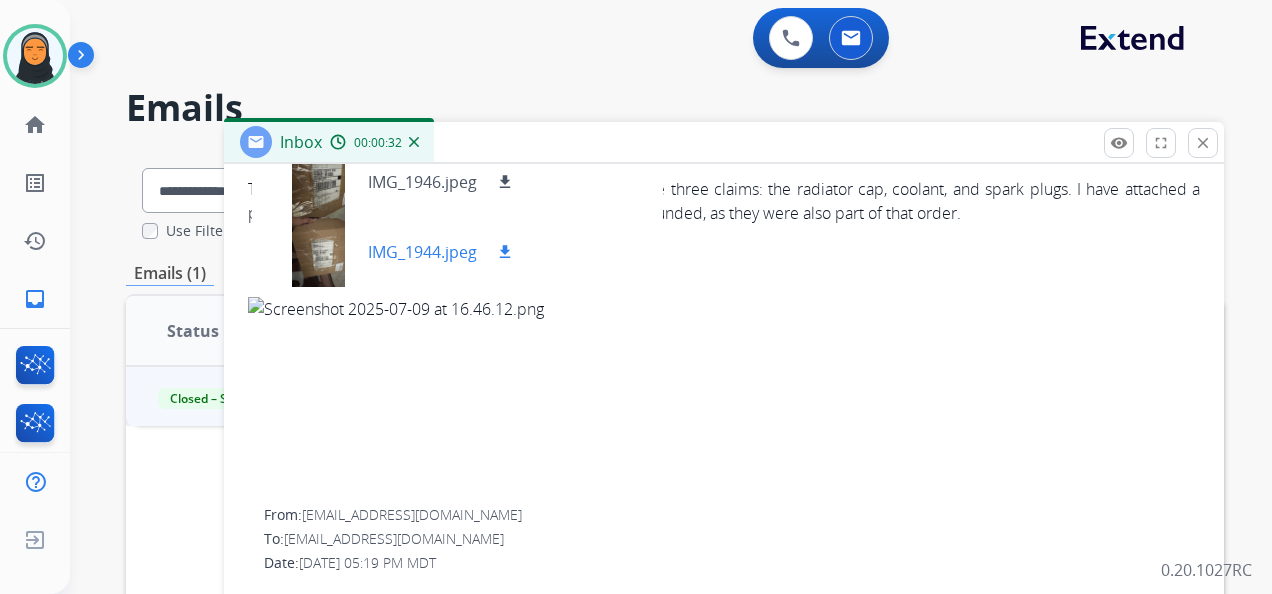 click on "download" at bounding box center (505, 252) 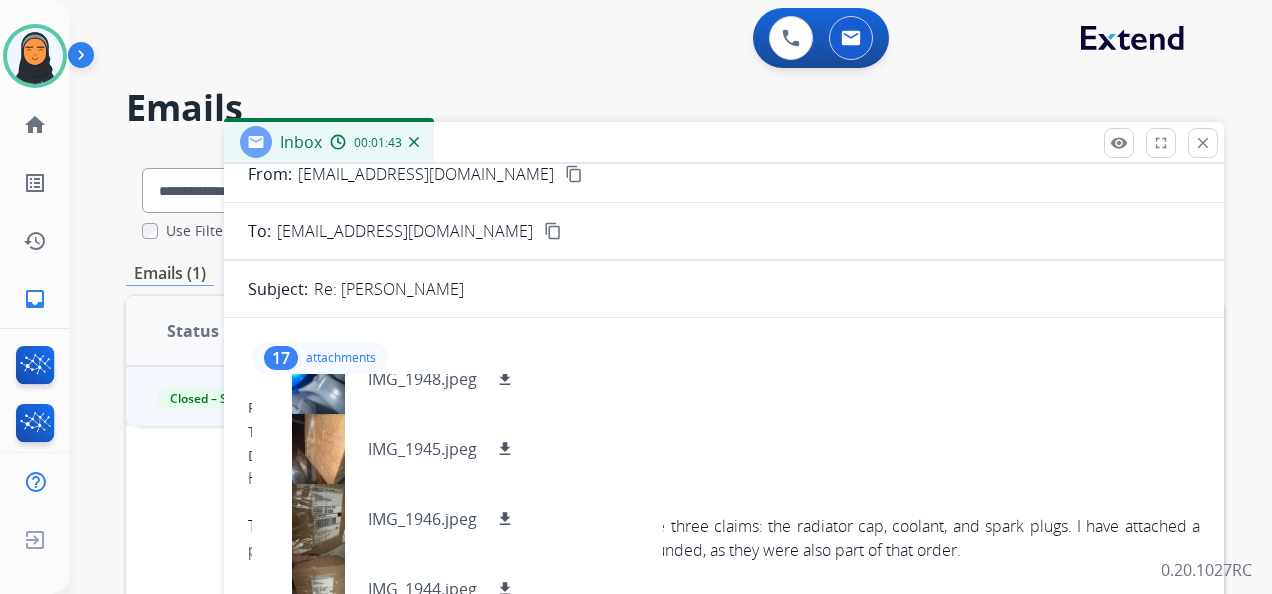 scroll, scrollTop: 0, scrollLeft: 0, axis: both 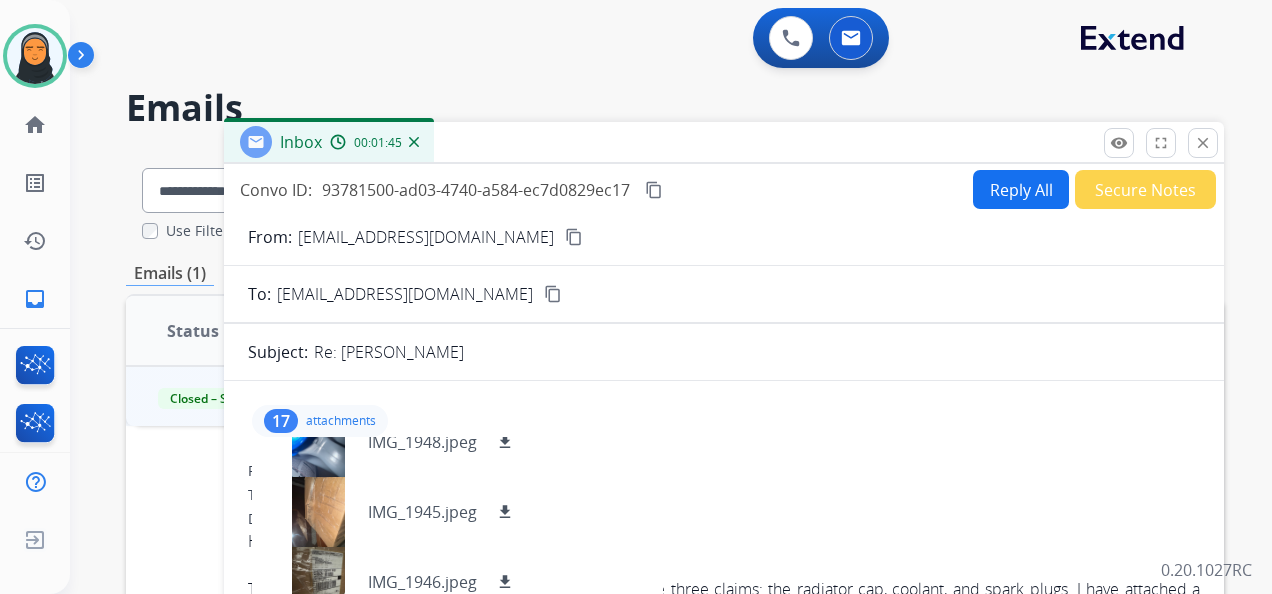 click on "content_copy" at bounding box center (654, 190) 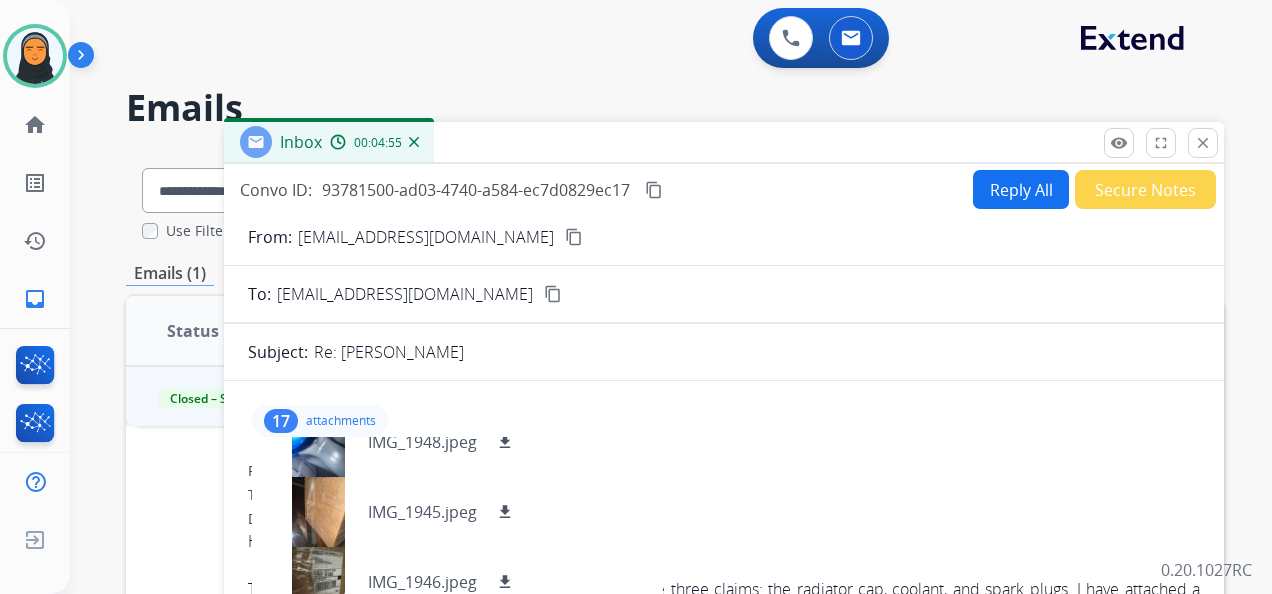 drag, startPoint x: 1204, startPoint y: 140, endPoint x: 1182, endPoint y: 140, distance: 22 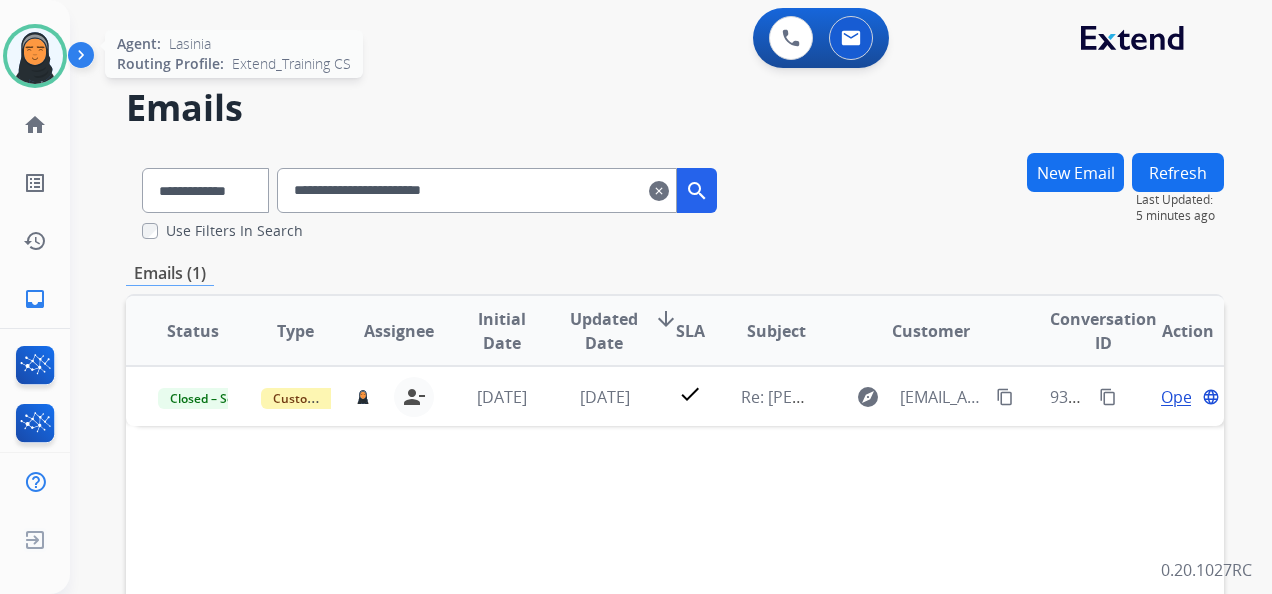 drag, startPoint x: 33, startPoint y: 58, endPoint x: 58, endPoint y: 59, distance: 25.019993 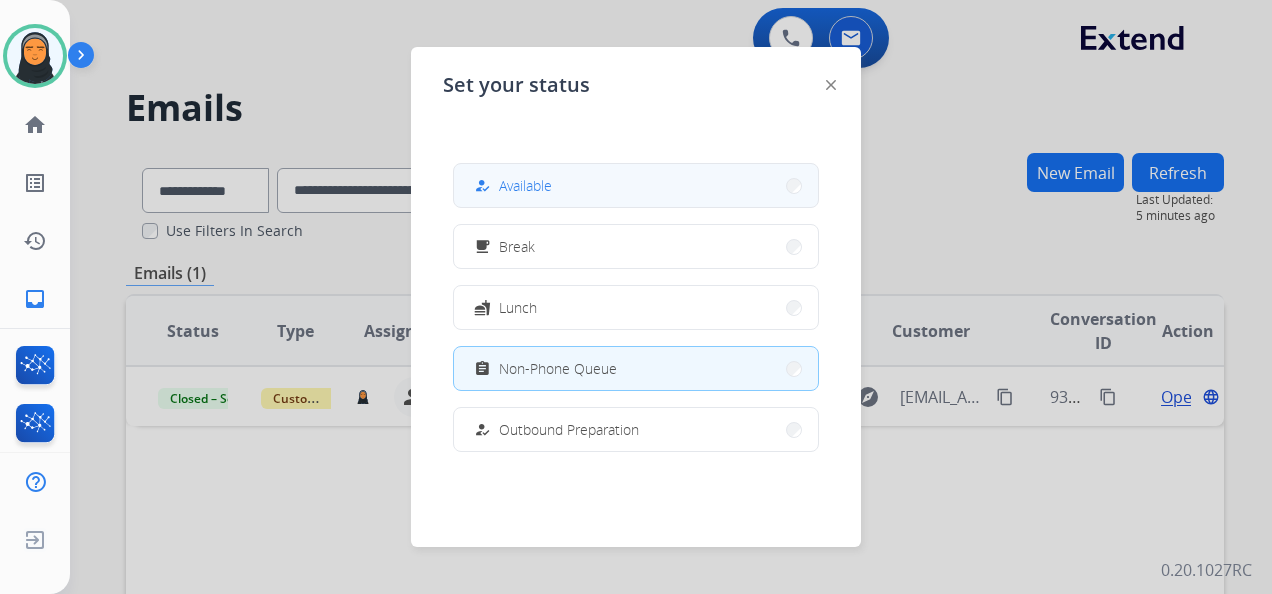 click on "how_to_reg Available" at bounding box center (636, 185) 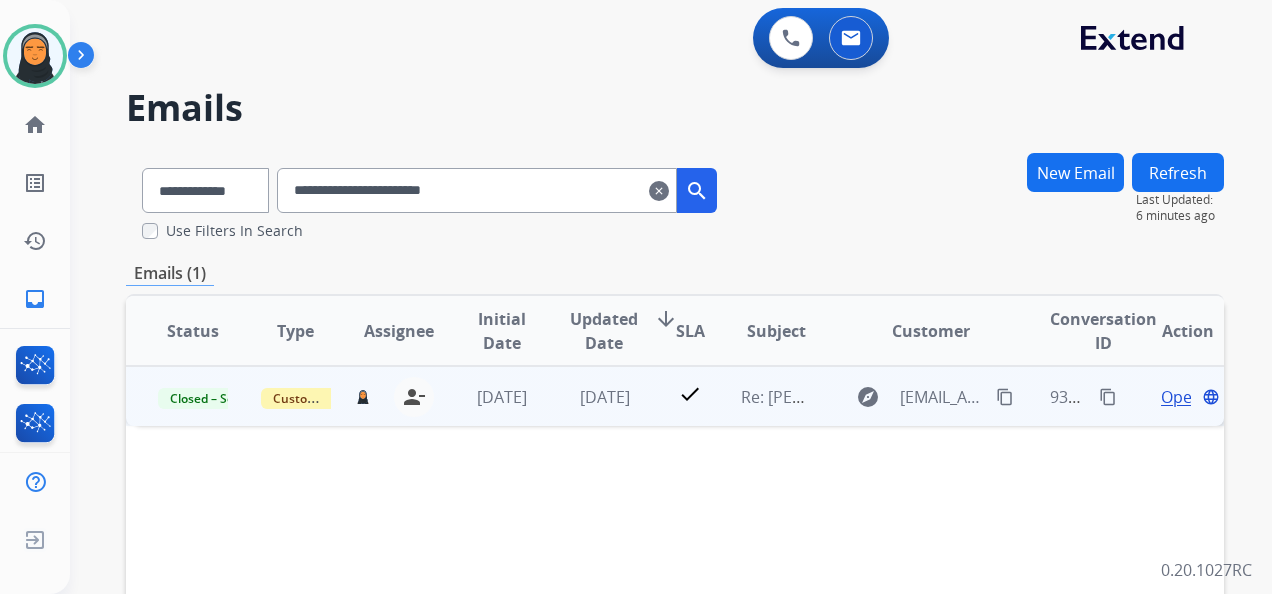 click on "Open" at bounding box center (1181, 397) 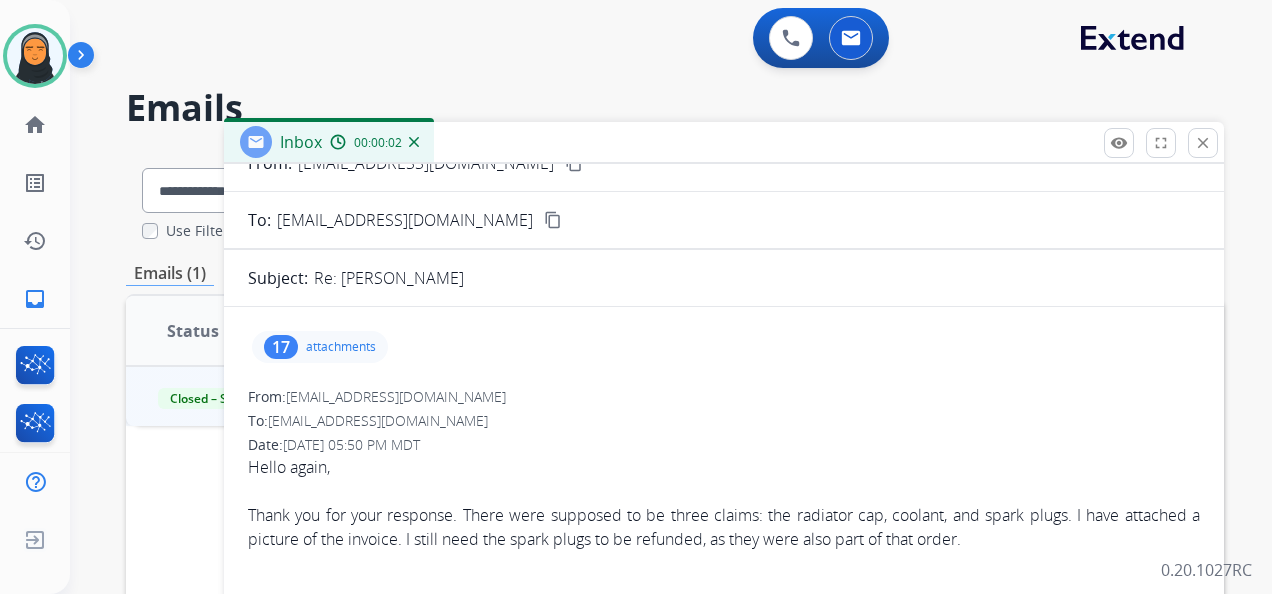 scroll, scrollTop: 0, scrollLeft: 0, axis: both 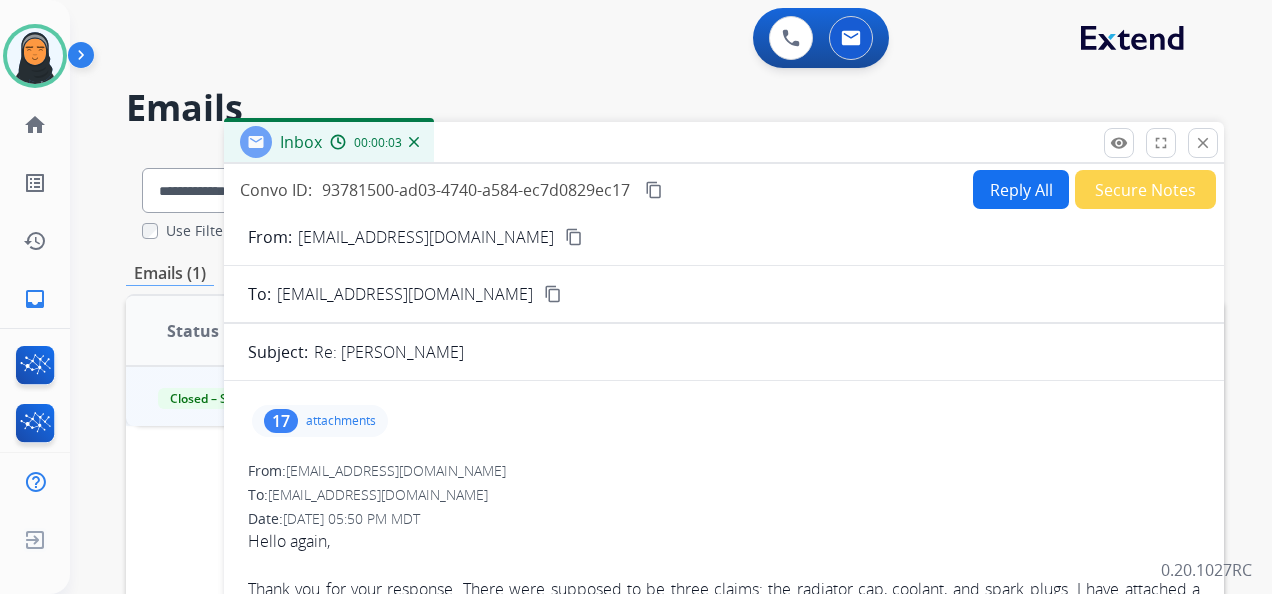 click on "attachments" at bounding box center (341, 421) 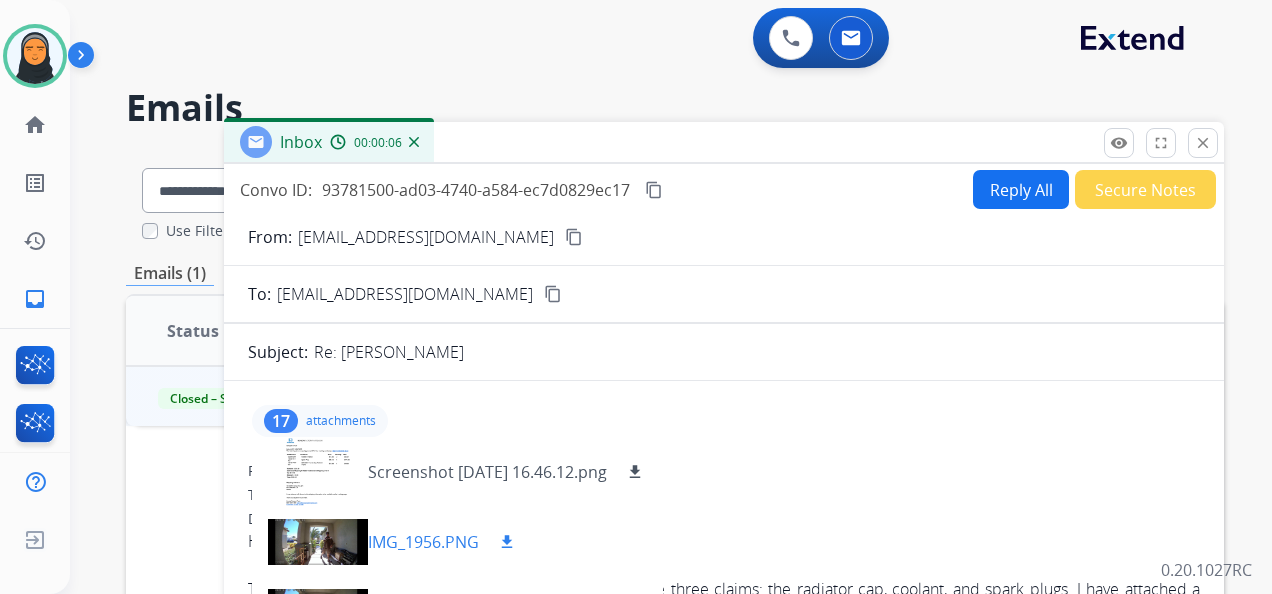 click at bounding box center (318, 542) 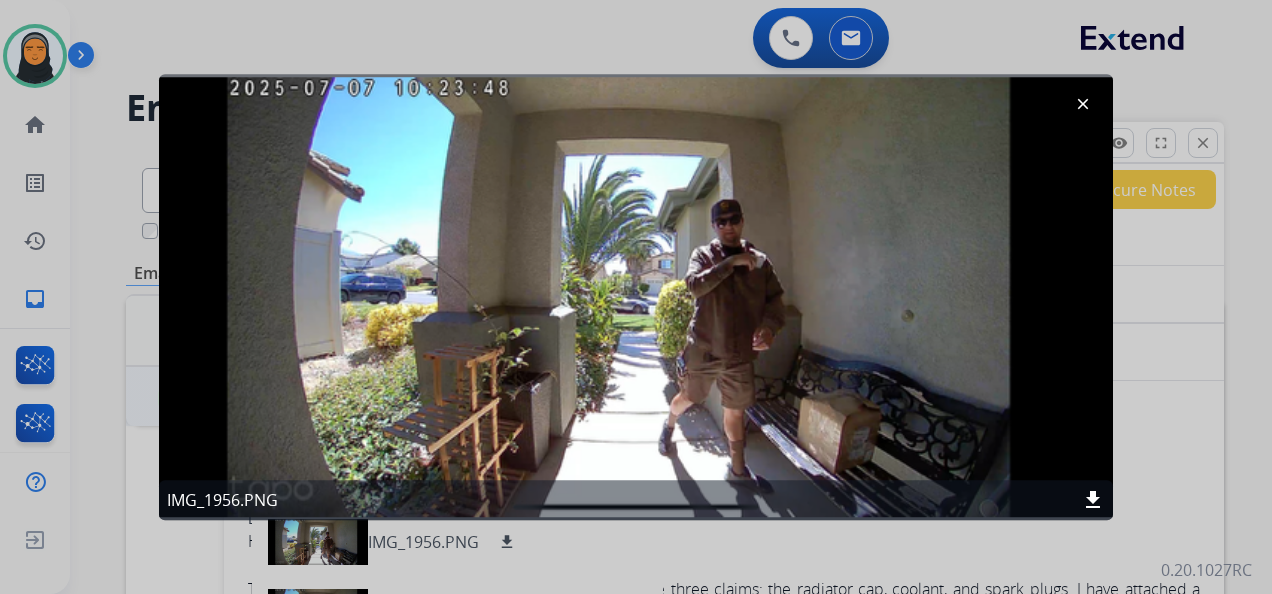 click on "clear" 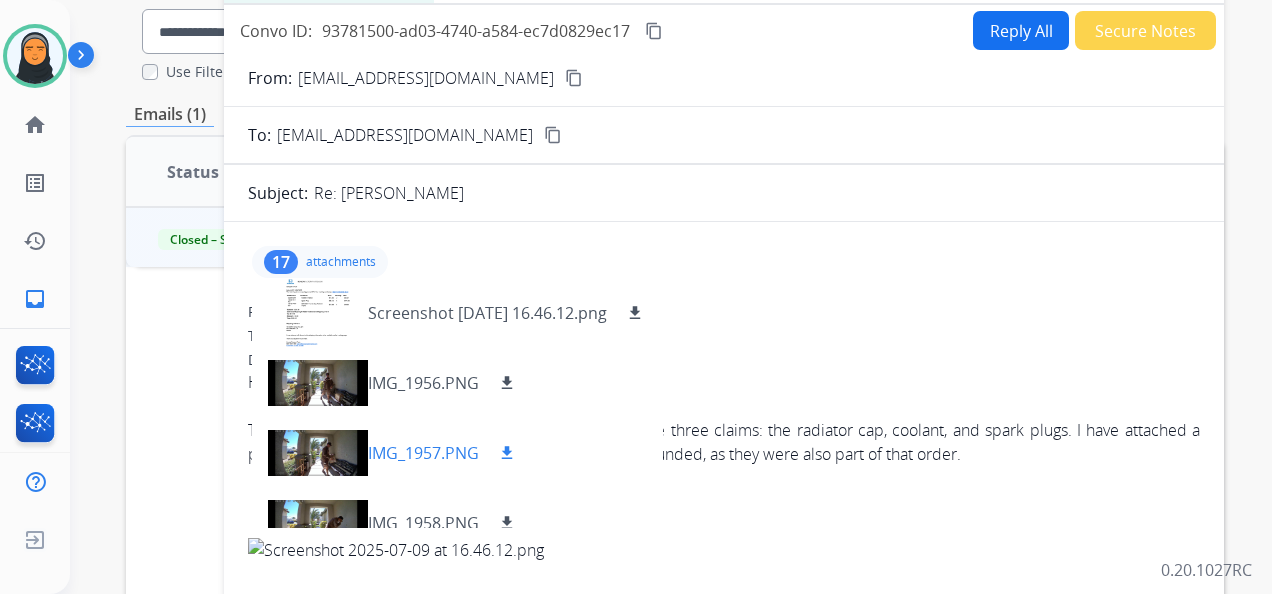 scroll, scrollTop: 200, scrollLeft: 0, axis: vertical 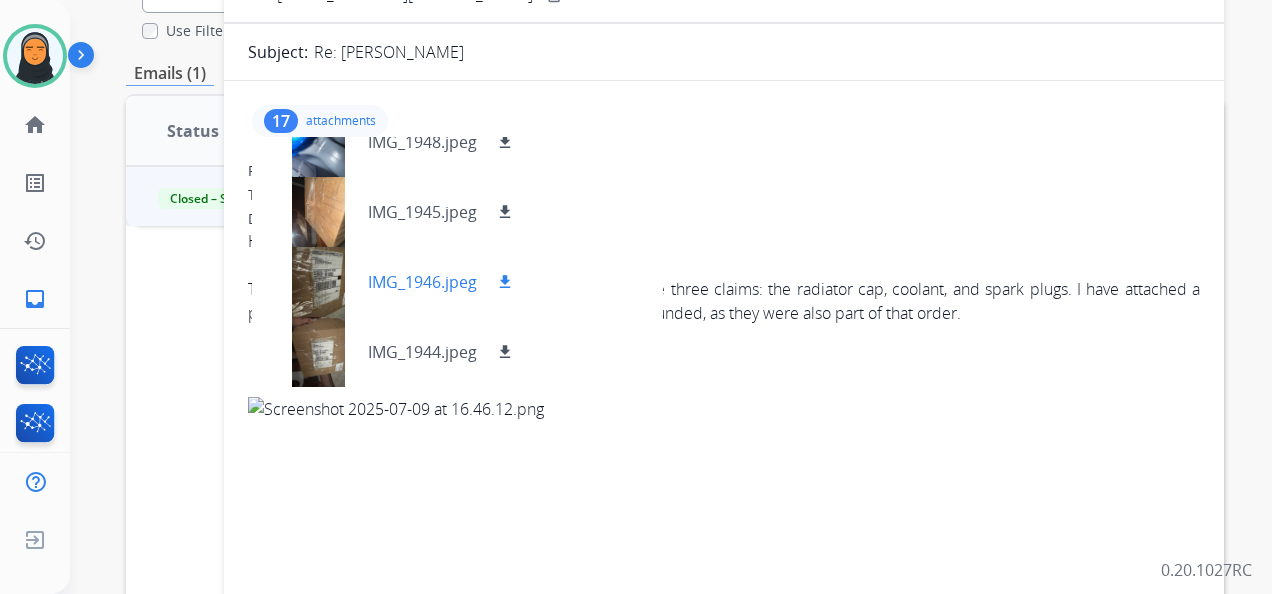 click at bounding box center (318, 282) 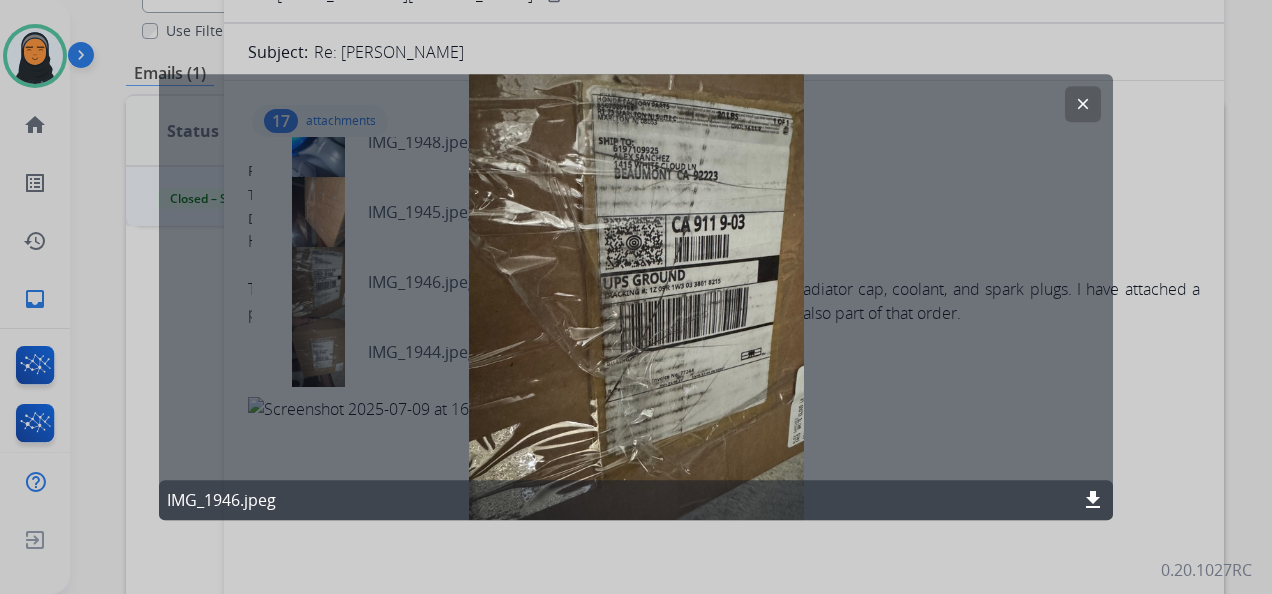 click on "clear" 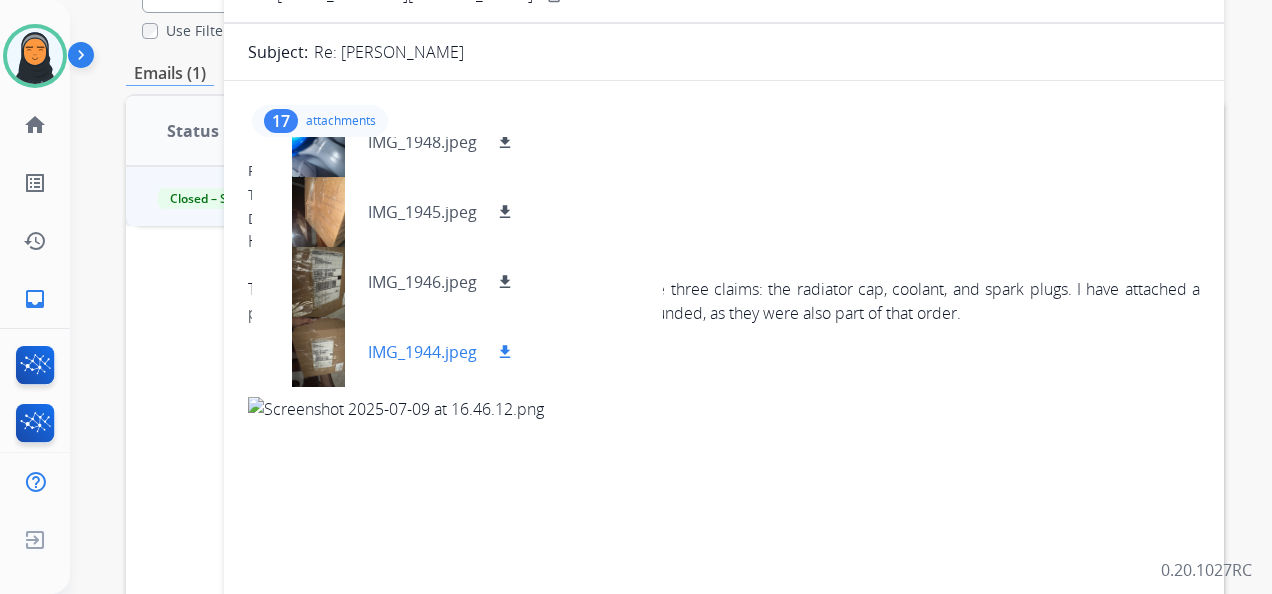 click at bounding box center (318, 352) 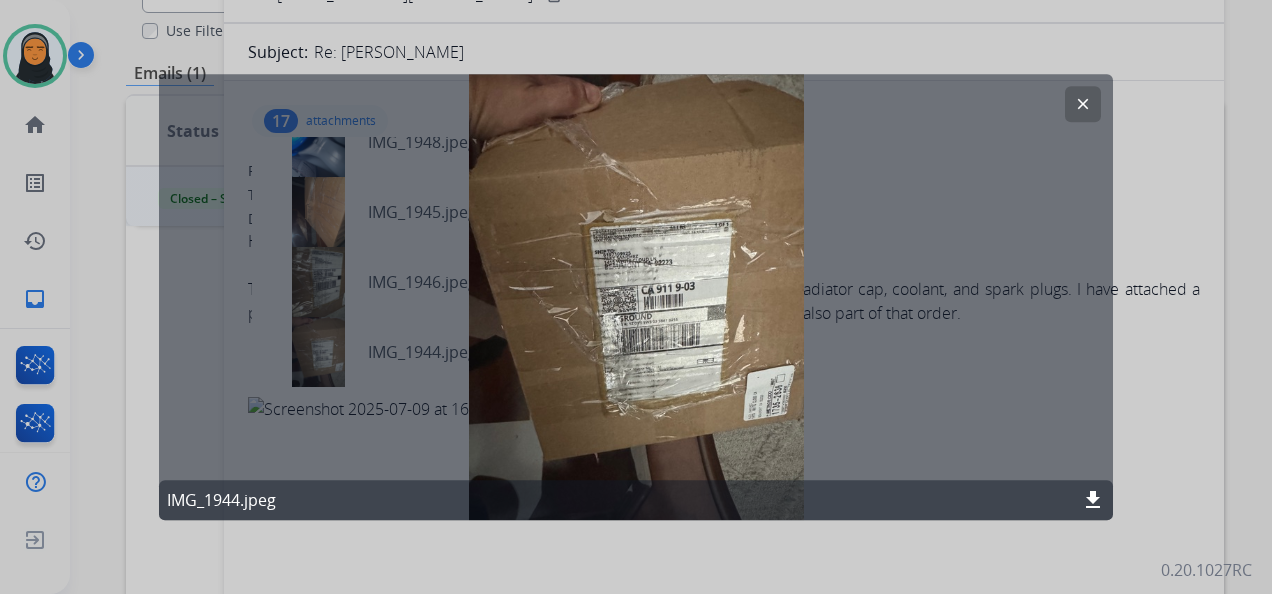 click on "clear" 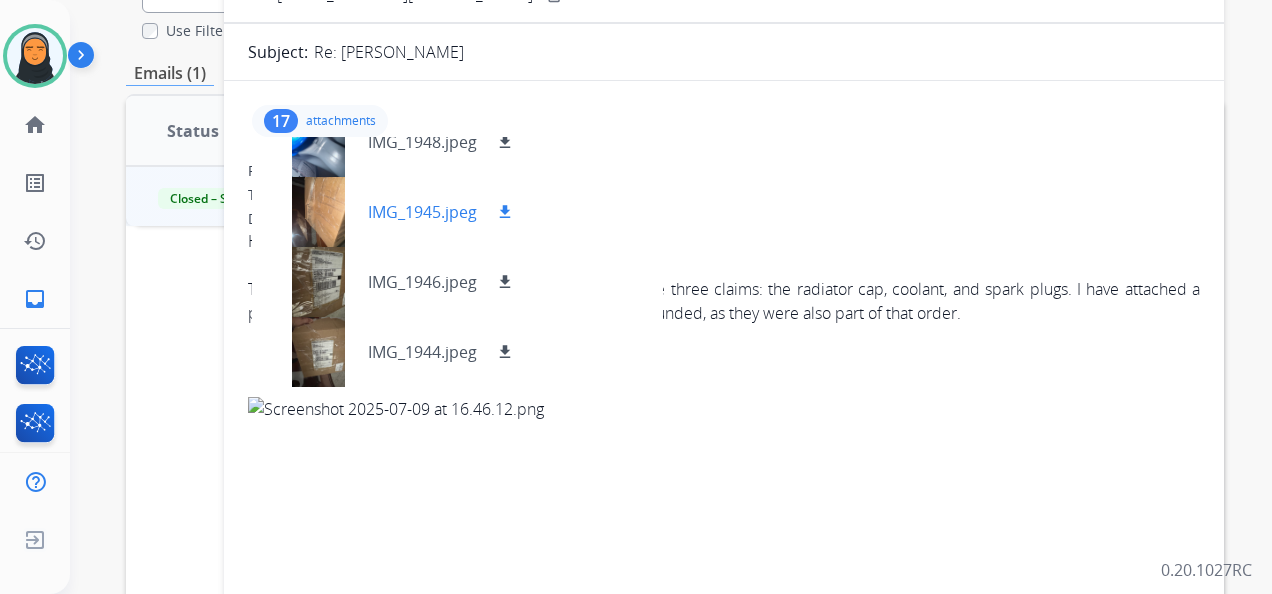click on "download" at bounding box center [505, 212] 